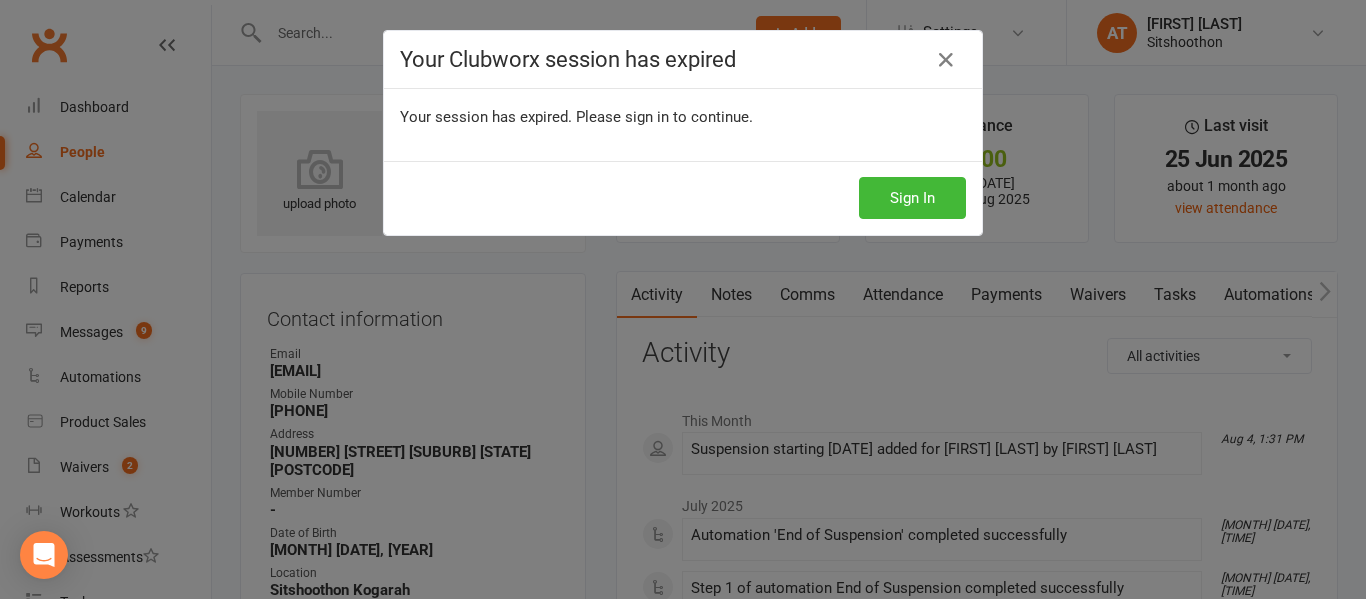 scroll, scrollTop: 984, scrollLeft: 0, axis: vertical 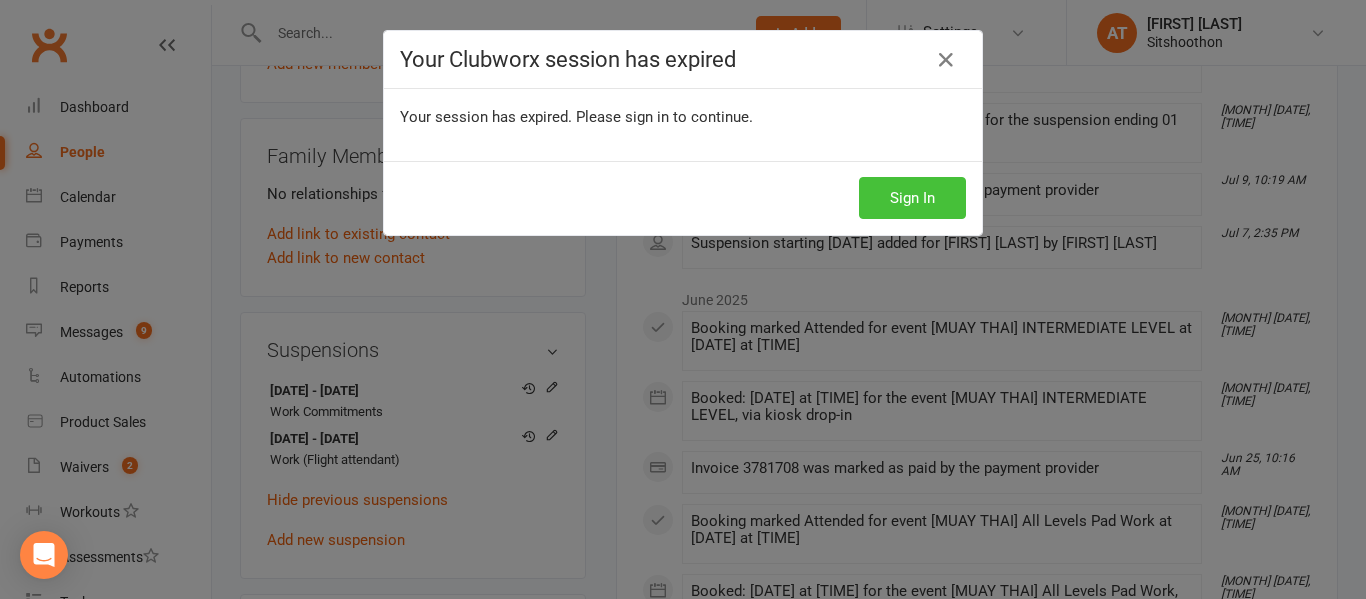 click on "Sign In" at bounding box center [912, 198] 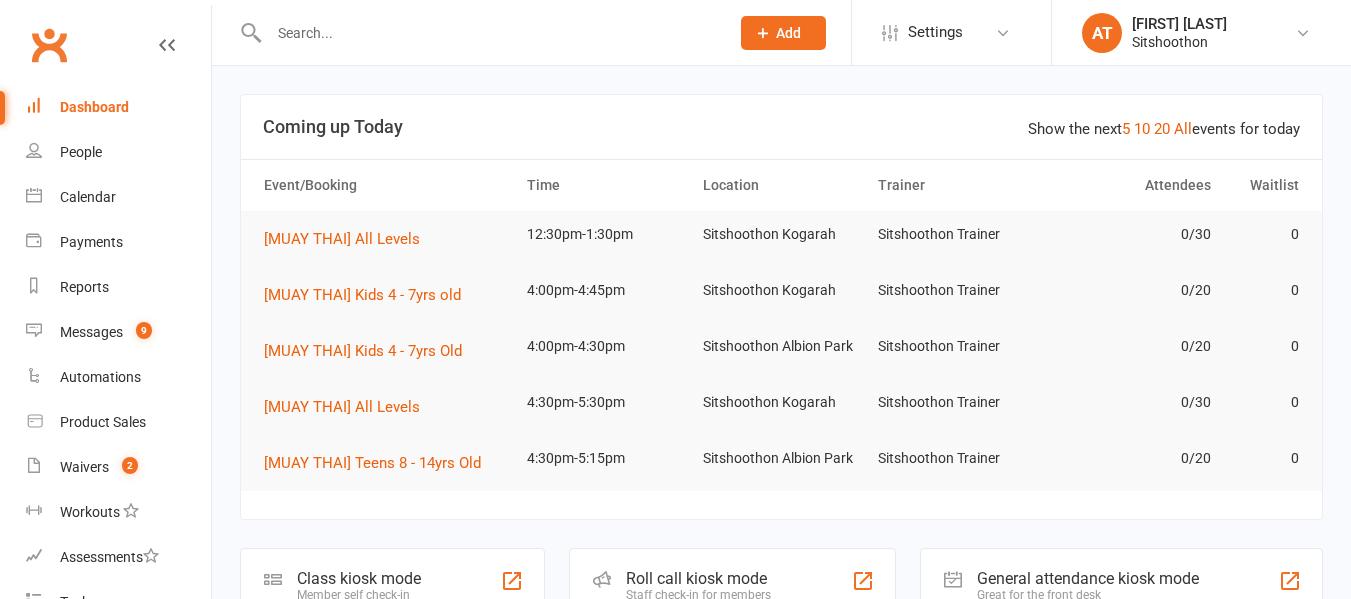 click at bounding box center (489, 33) 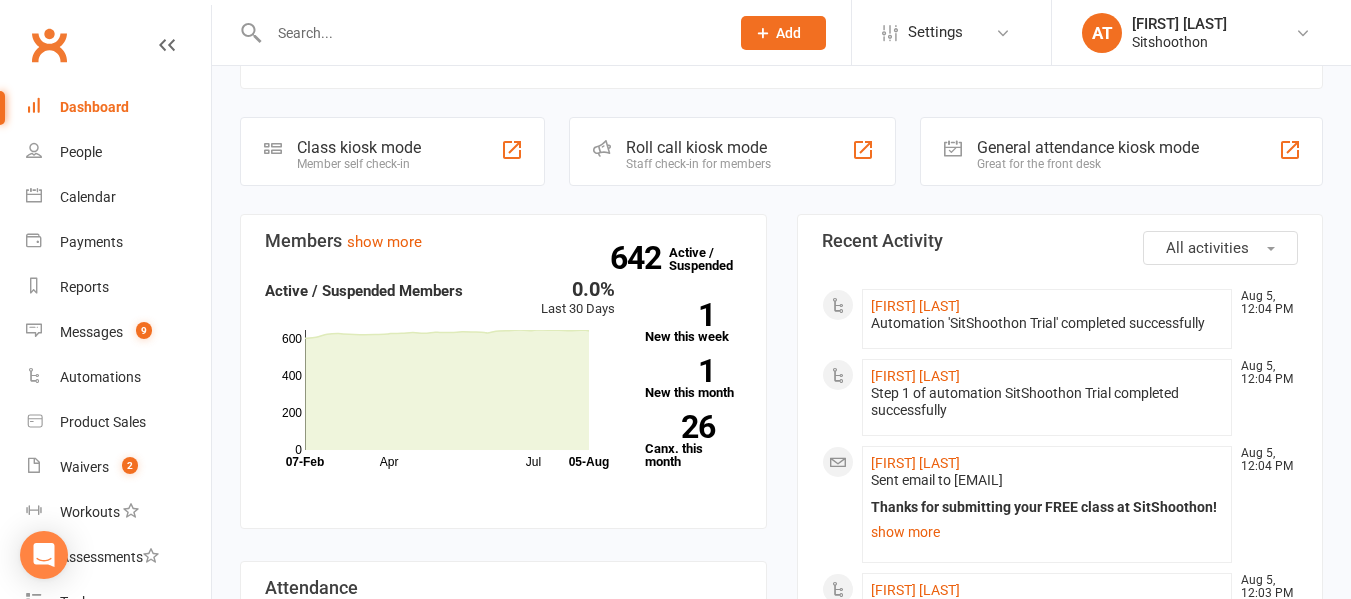 scroll, scrollTop: 535, scrollLeft: 0, axis: vertical 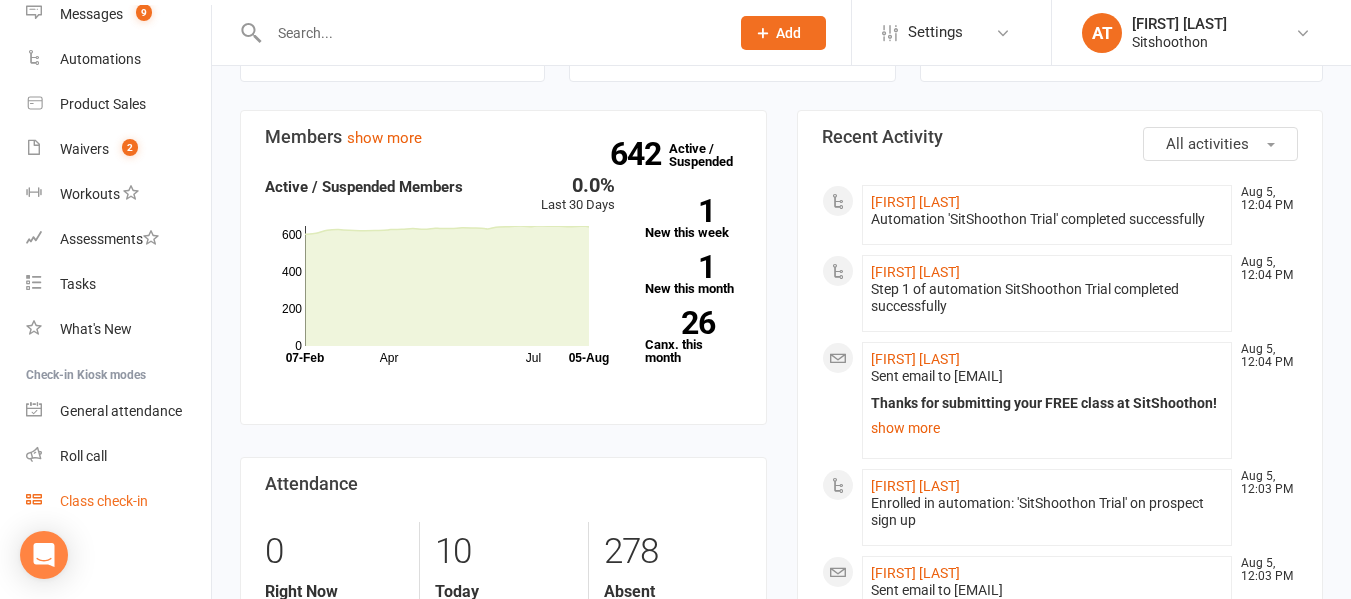 click on "Class check-in" at bounding box center (118, 501) 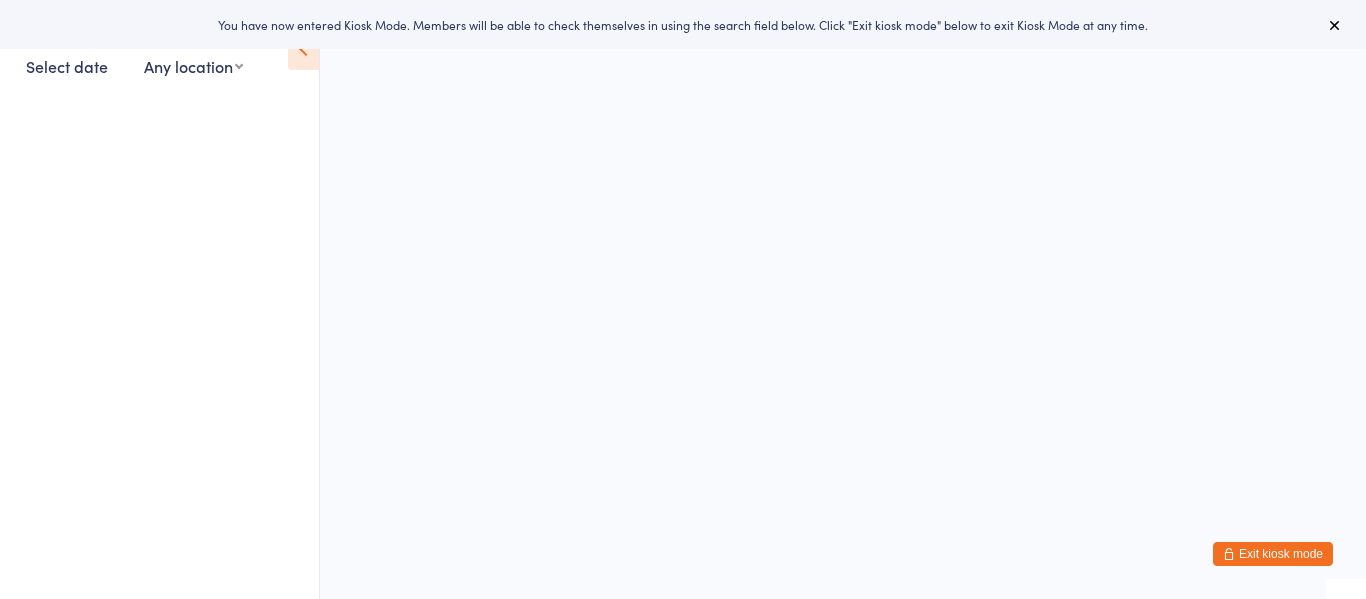 scroll, scrollTop: 0, scrollLeft: 0, axis: both 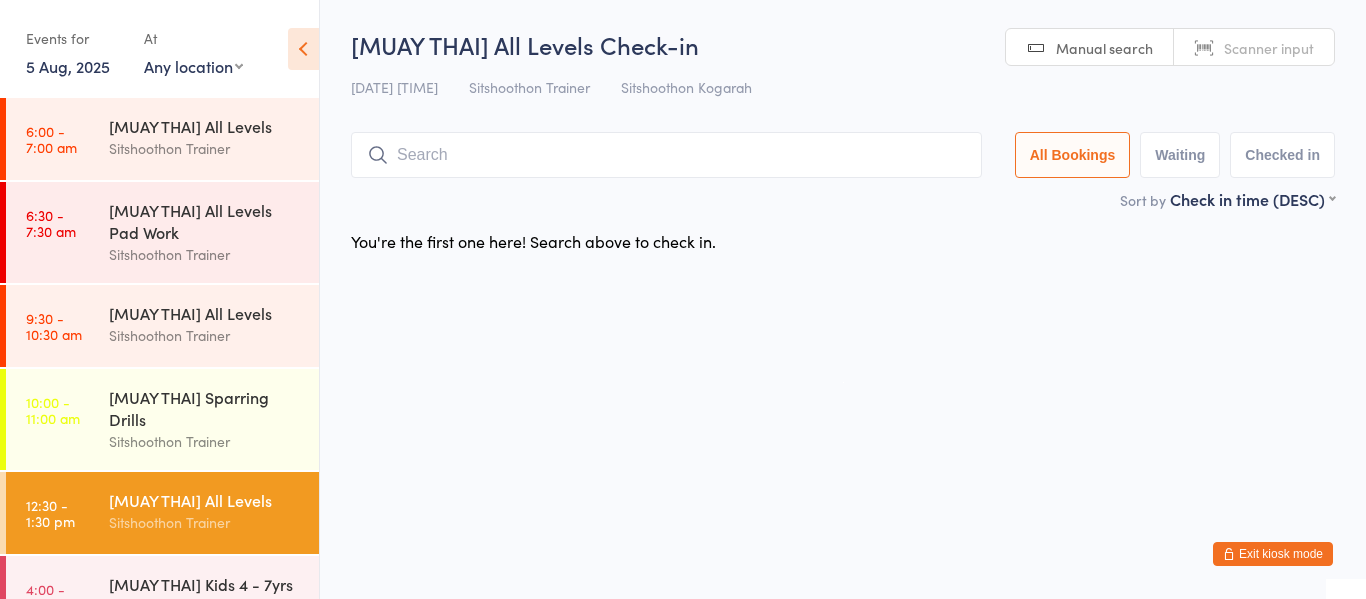 click on "Exit kiosk mode" at bounding box center (1273, 554) 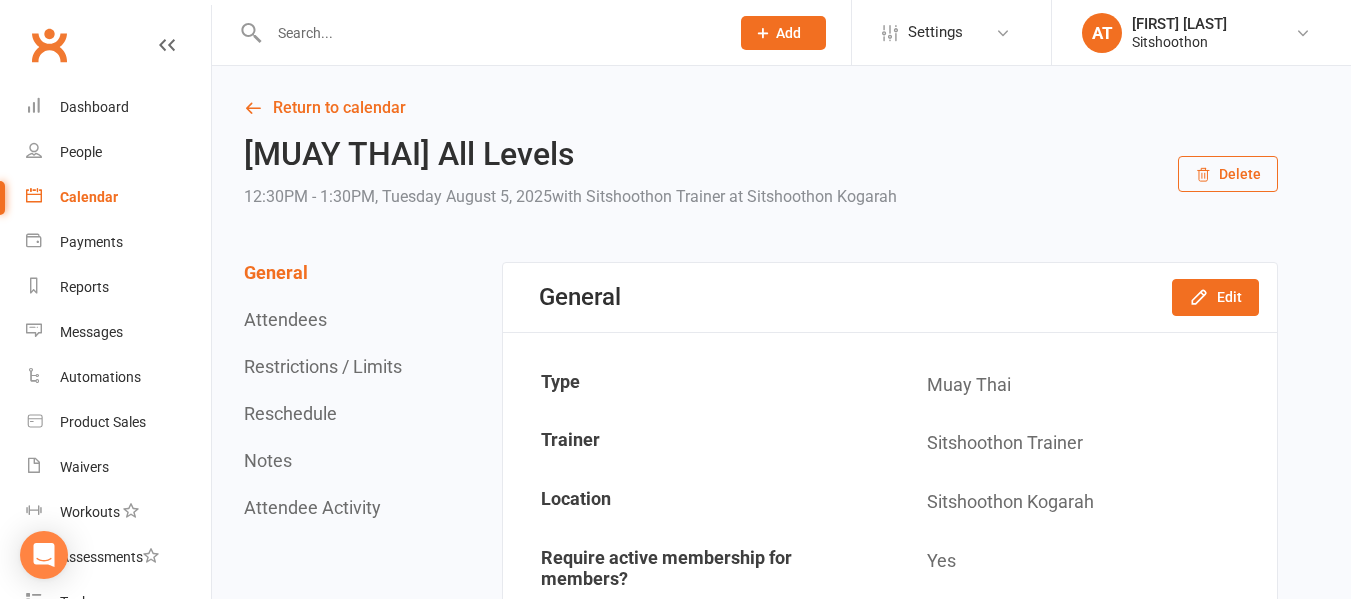 scroll, scrollTop: 0, scrollLeft: 0, axis: both 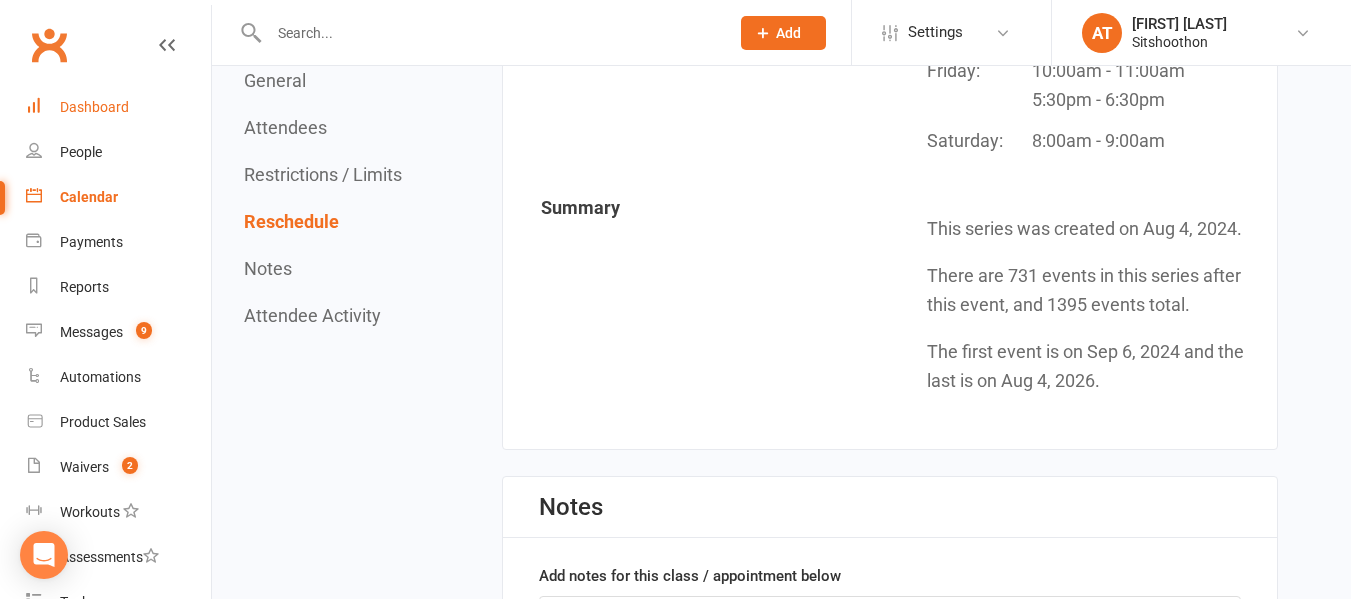 click on "Dashboard" at bounding box center [94, 107] 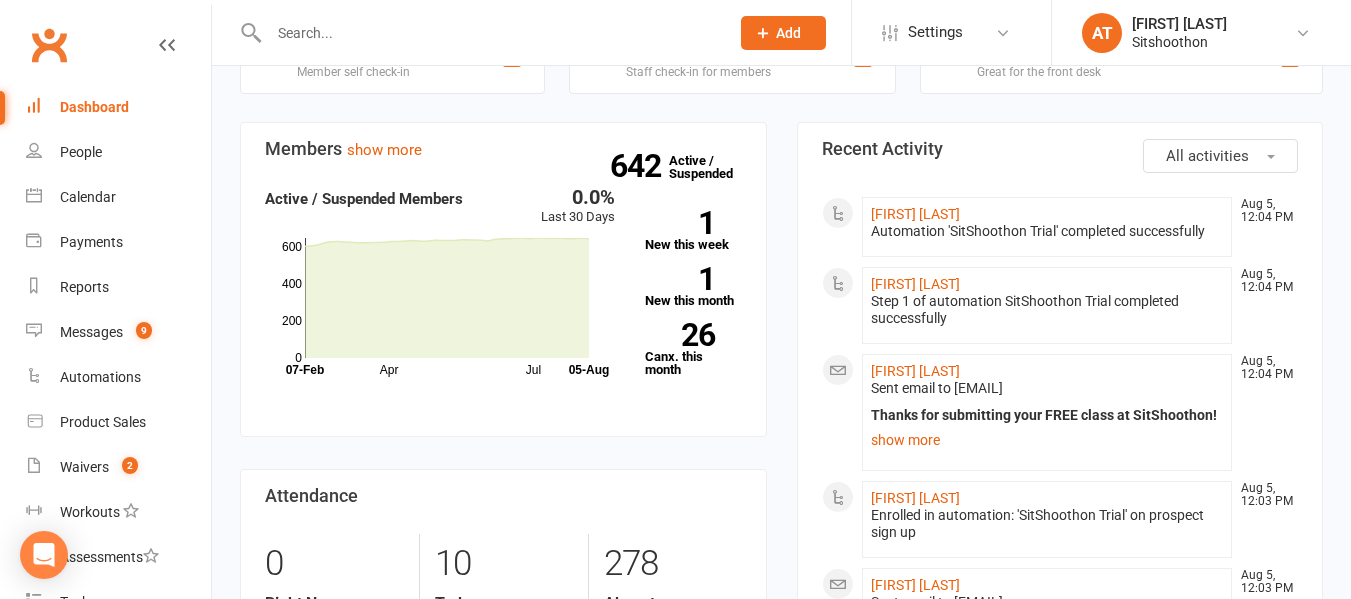 scroll, scrollTop: 522, scrollLeft: 0, axis: vertical 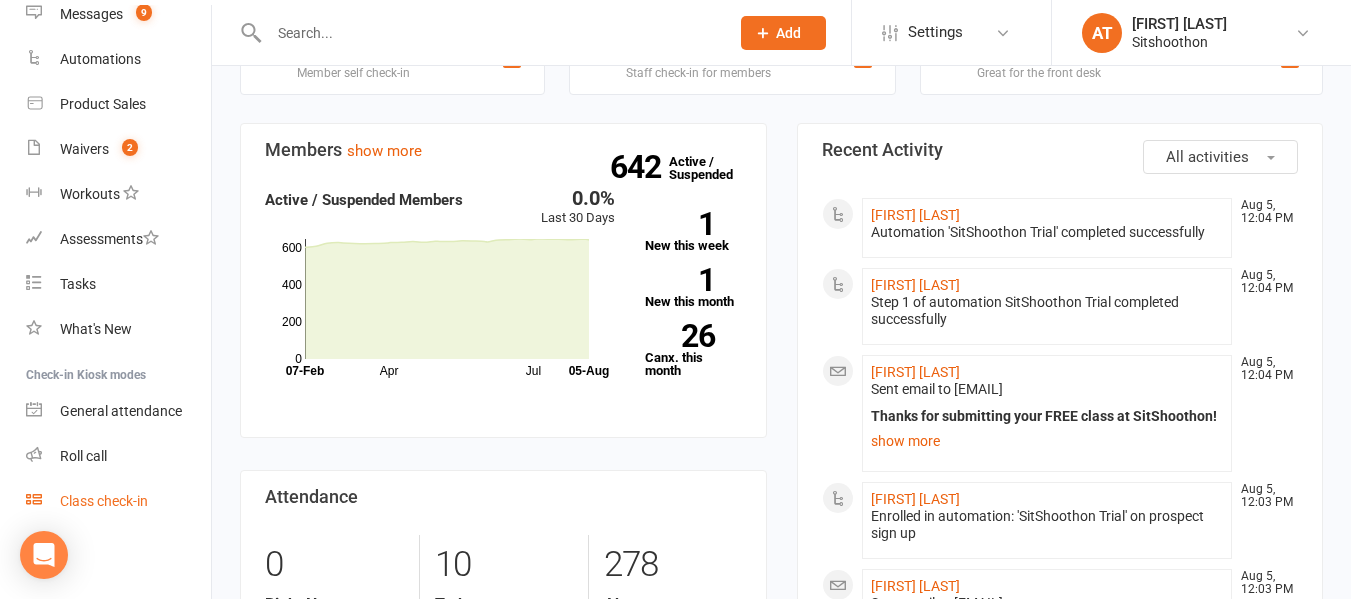 click on "Class check-in" at bounding box center [118, 501] 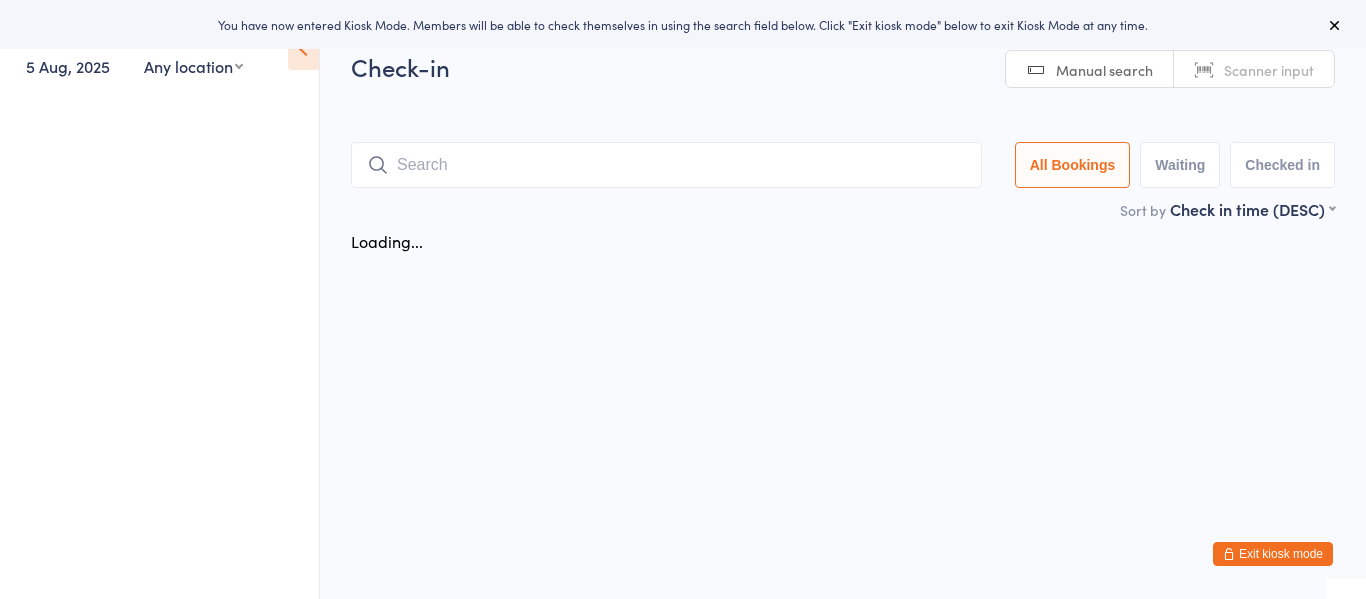 scroll, scrollTop: 0, scrollLeft: 0, axis: both 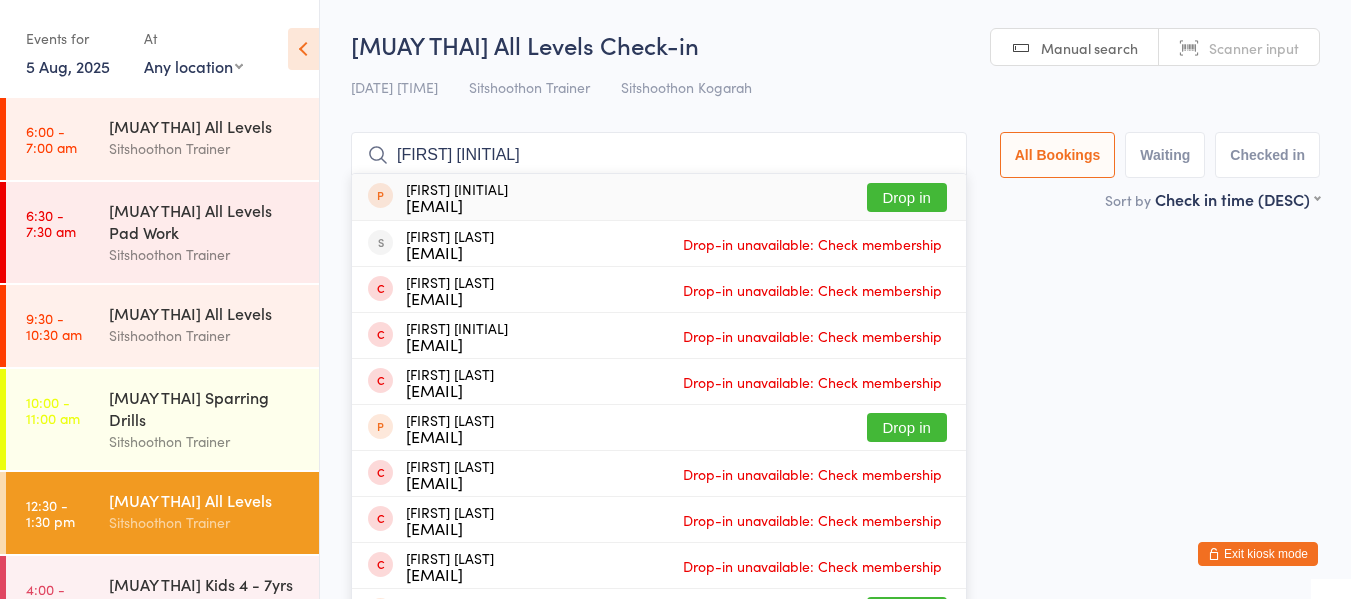 type on "patrick marino" 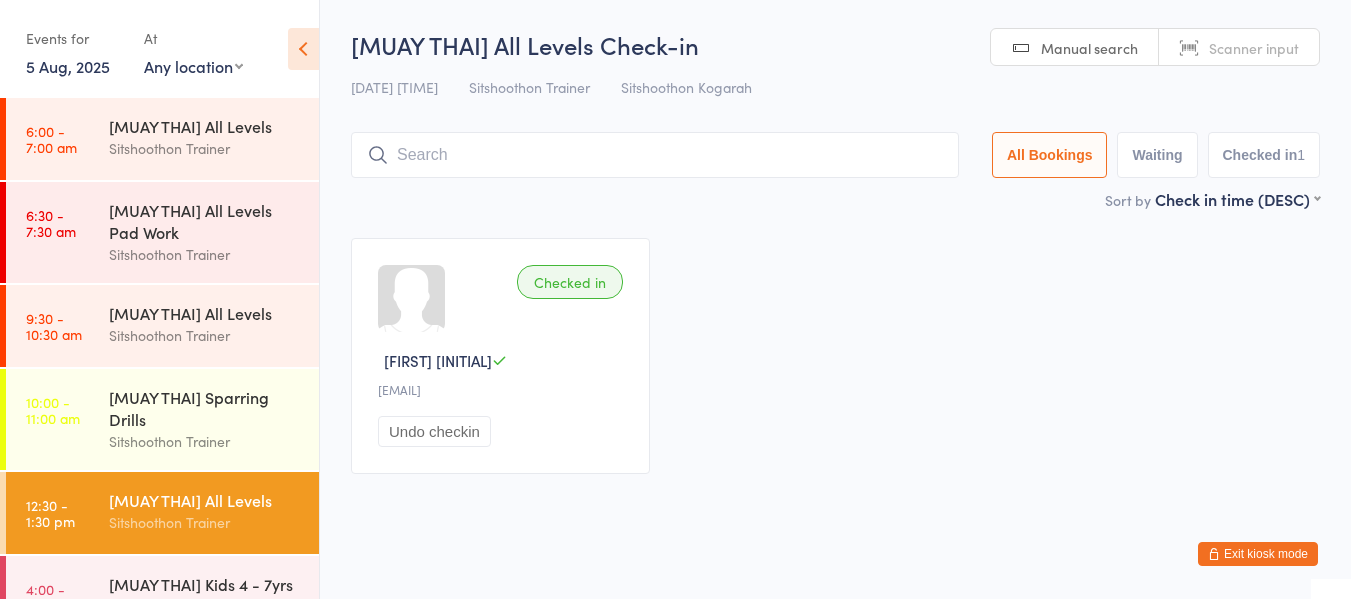 click on "Exit kiosk mode" at bounding box center (1258, 554) 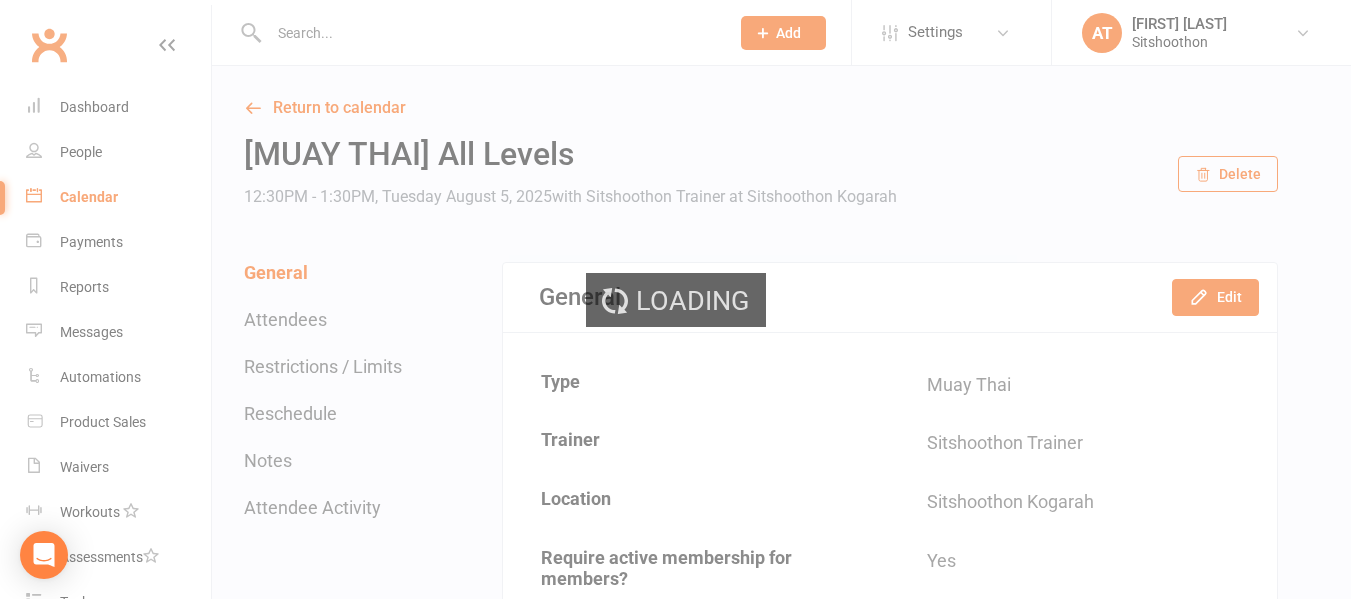 scroll, scrollTop: 0, scrollLeft: 0, axis: both 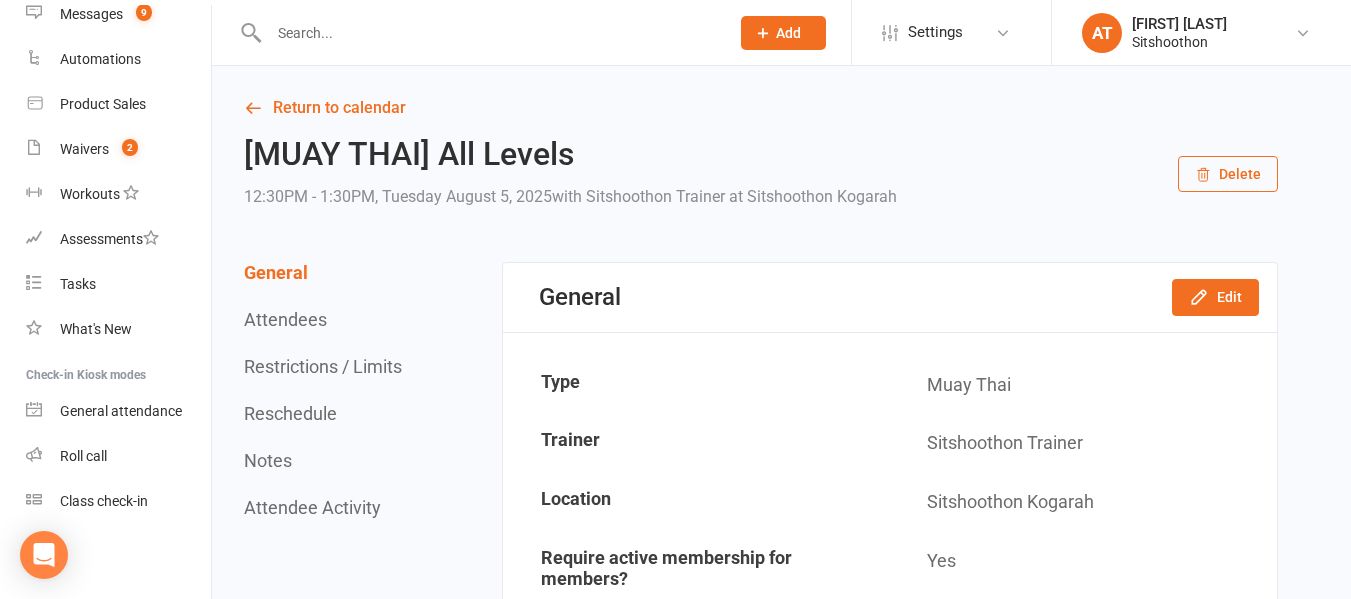 click at bounding box center (489, 33) 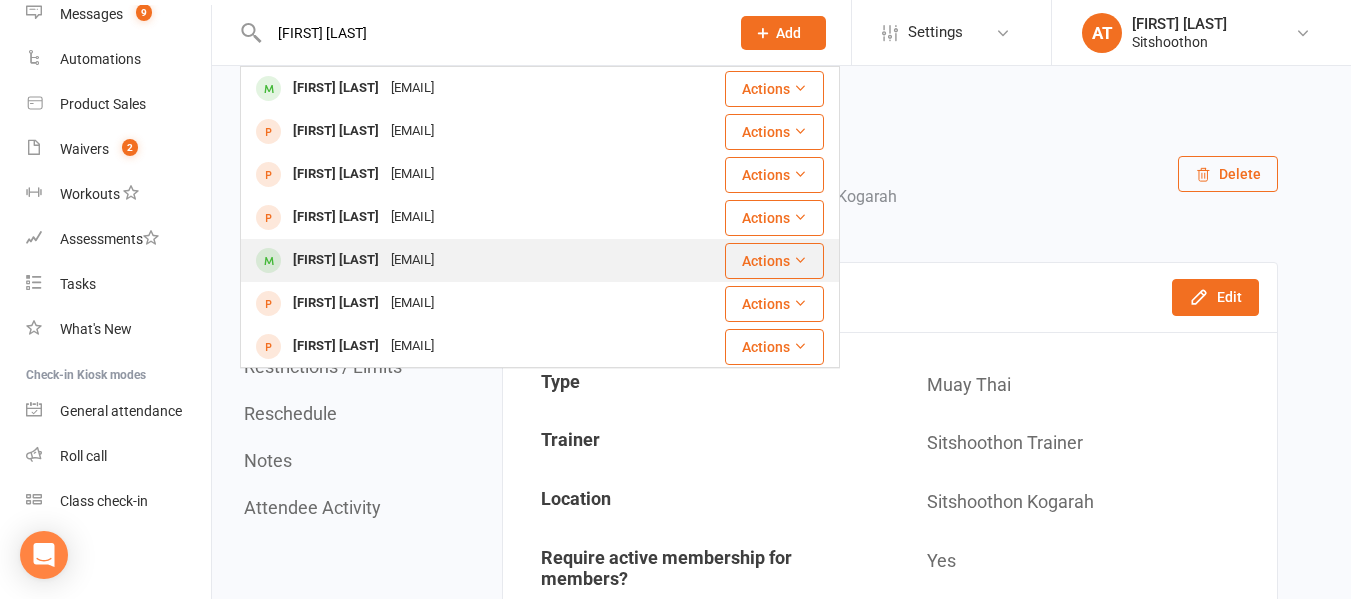 type on "[FIRST] [LAST]" 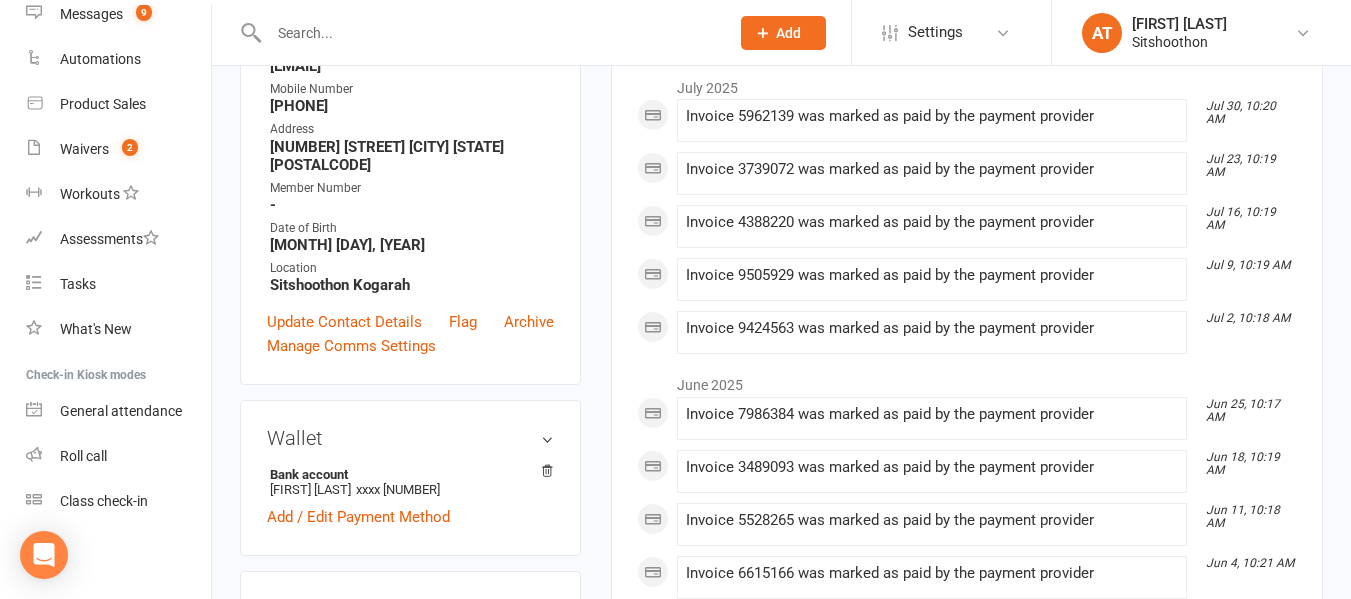 scroll, scrollTop: 0, scrollLeft: 0, axis: both 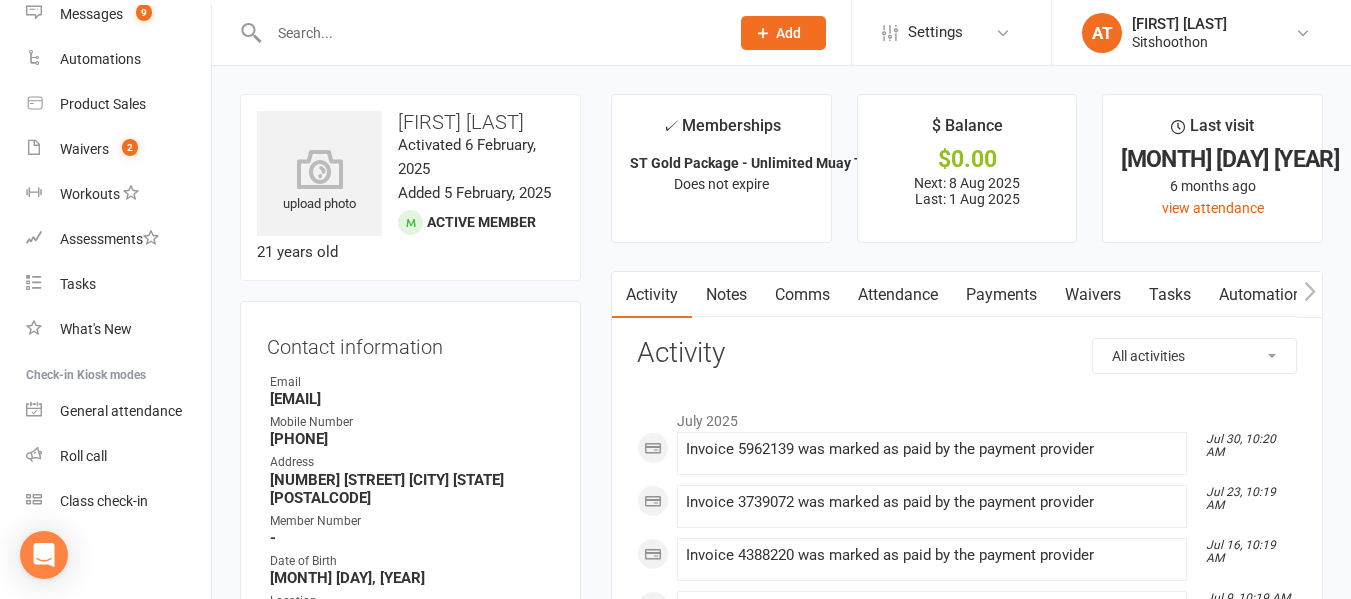 click at bounding box center [489, 33] 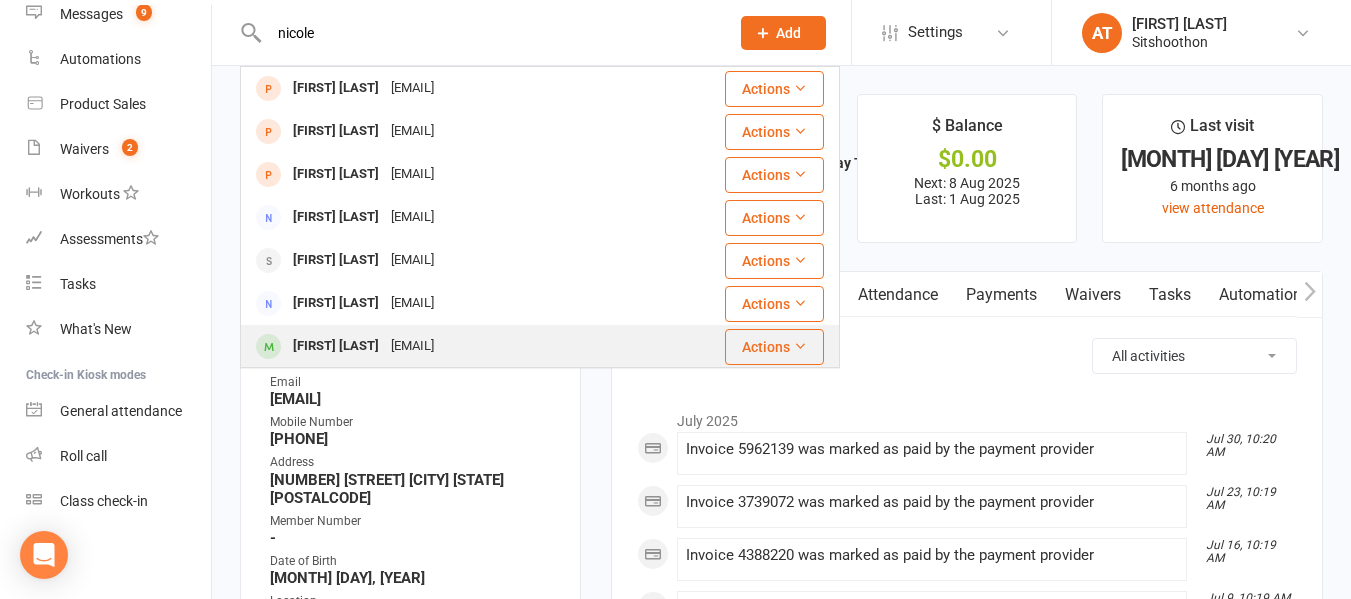 type on "nicole" 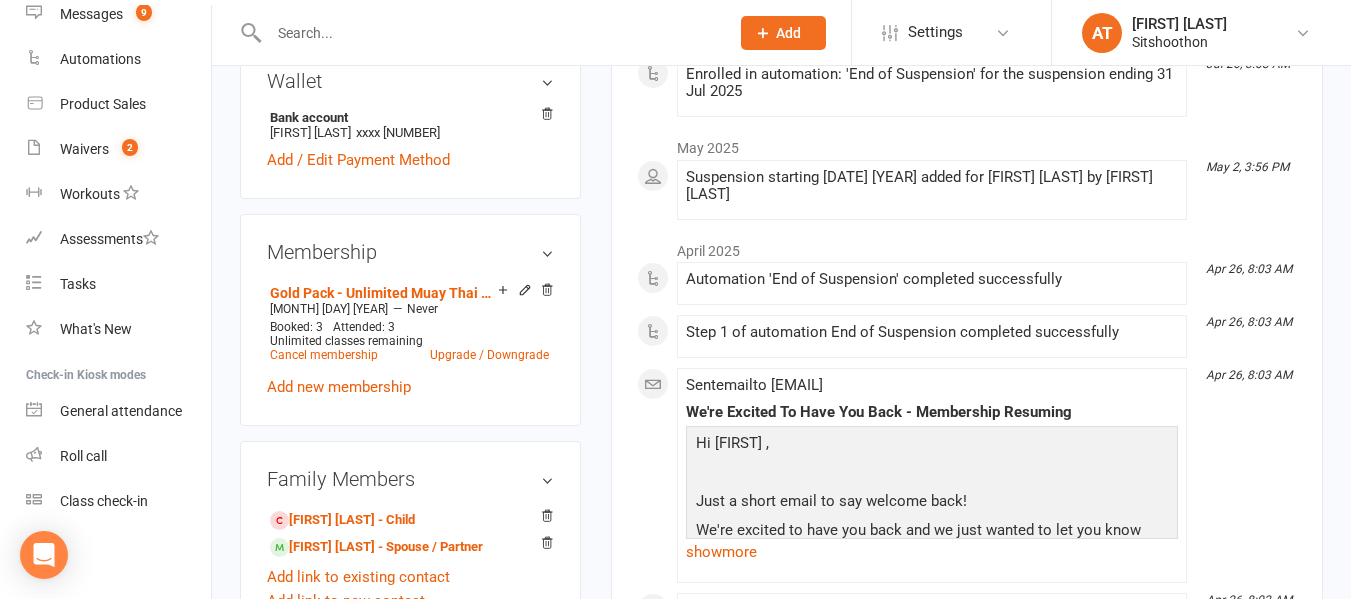 scroll, scrollTop: 707, scrollLeft: 0, axis: vertical 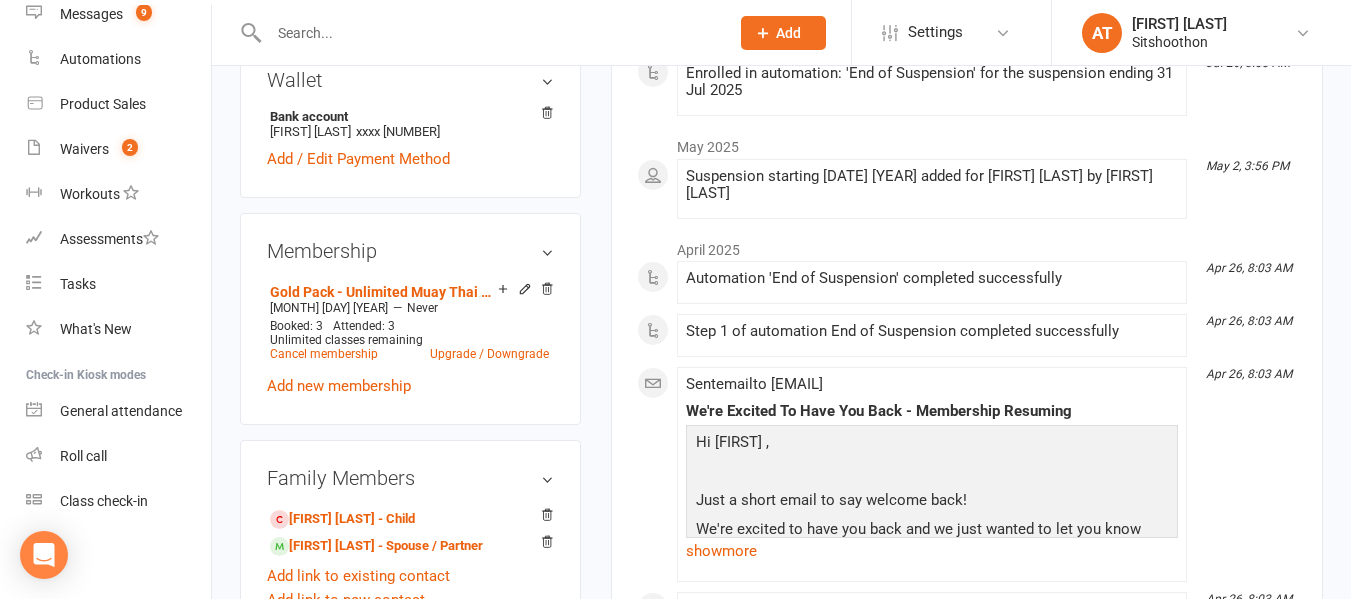 click at bounding box center (489, 33) 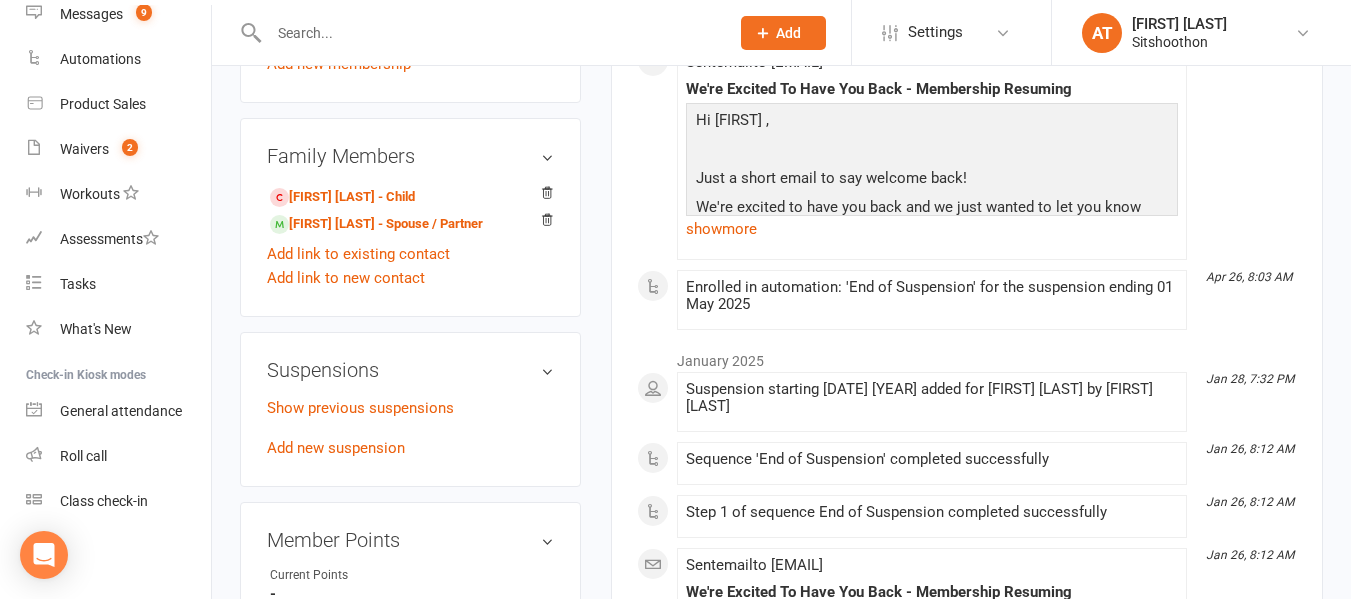scroll, scrollTop: 1029, scrollLeft: 0, axis: vertical 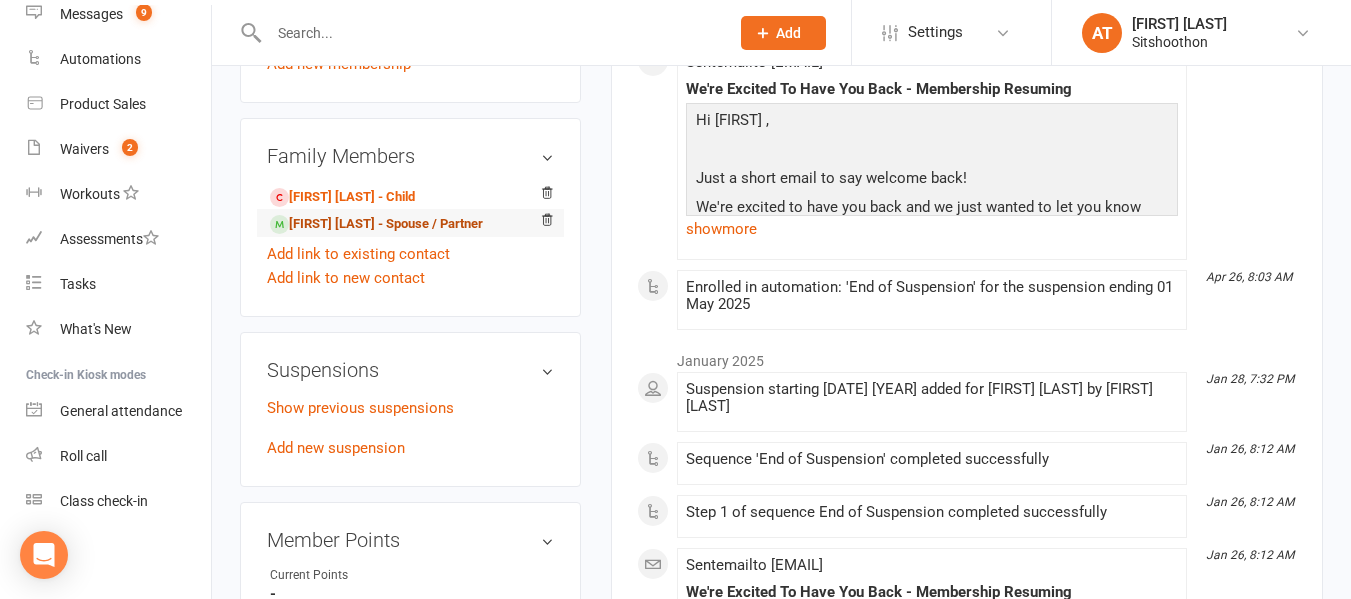 click on "[FIRST] [LAST] - Spouse / Partner" at bounding box center [376, 224] 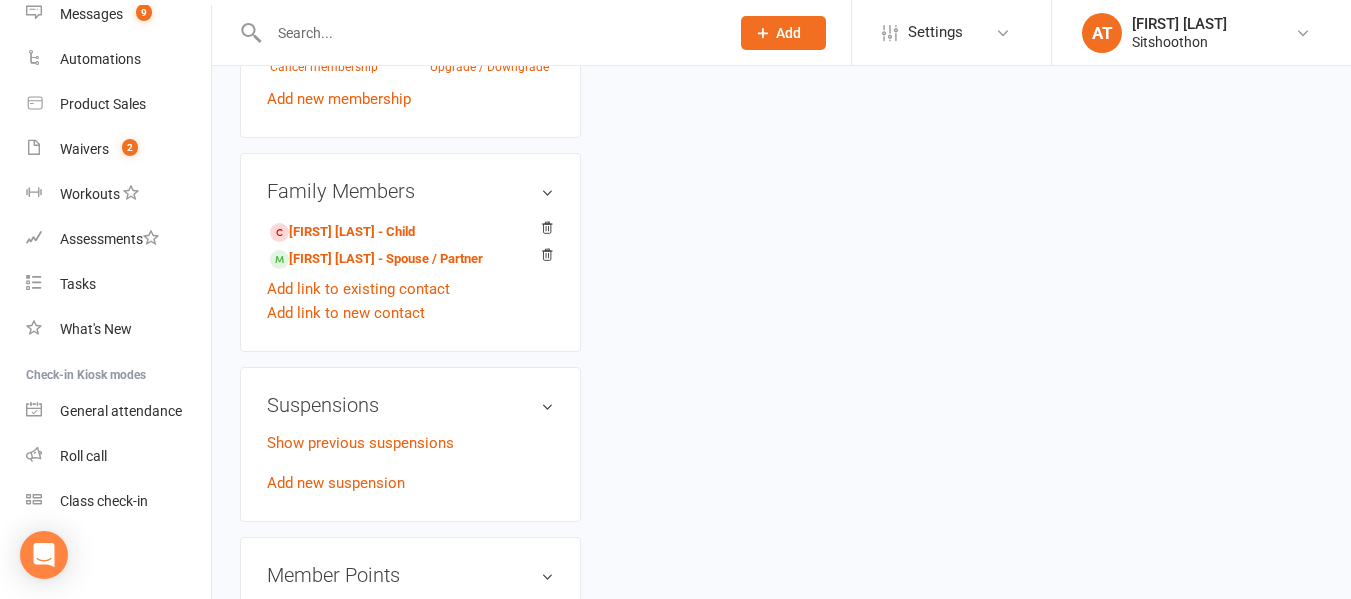 scroll, scrollTop: 0, scrollLeft: 0, axis: both 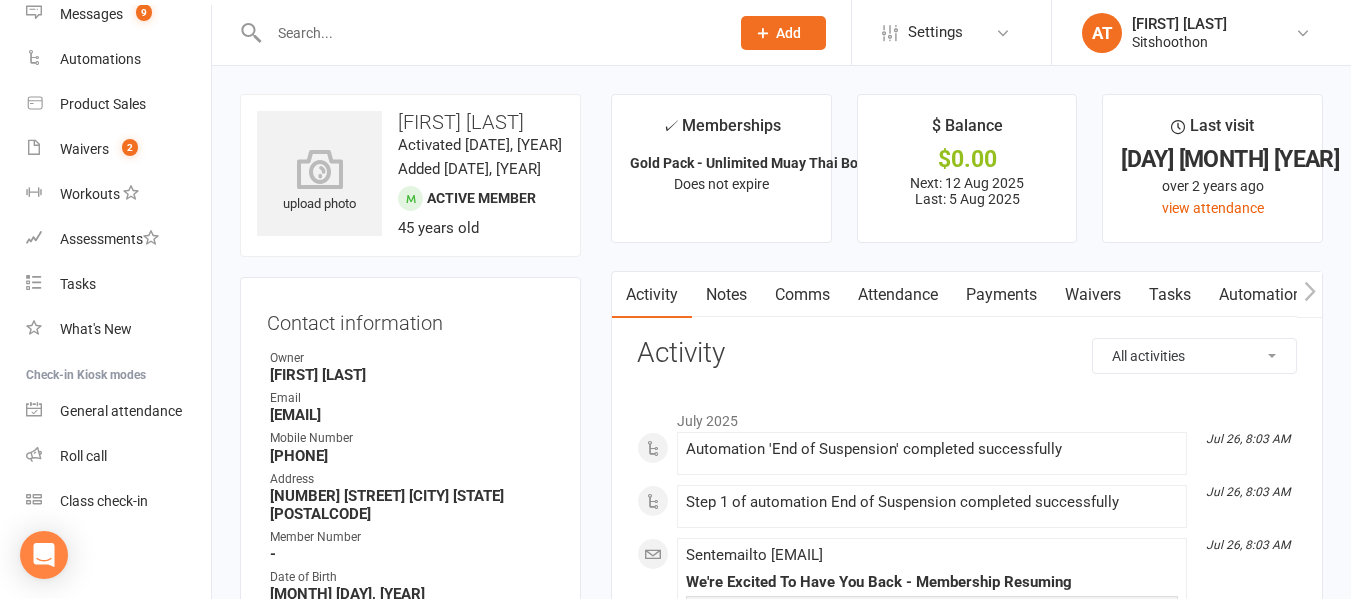 click on "[EMAIL]" at bounding box center [412, 415] 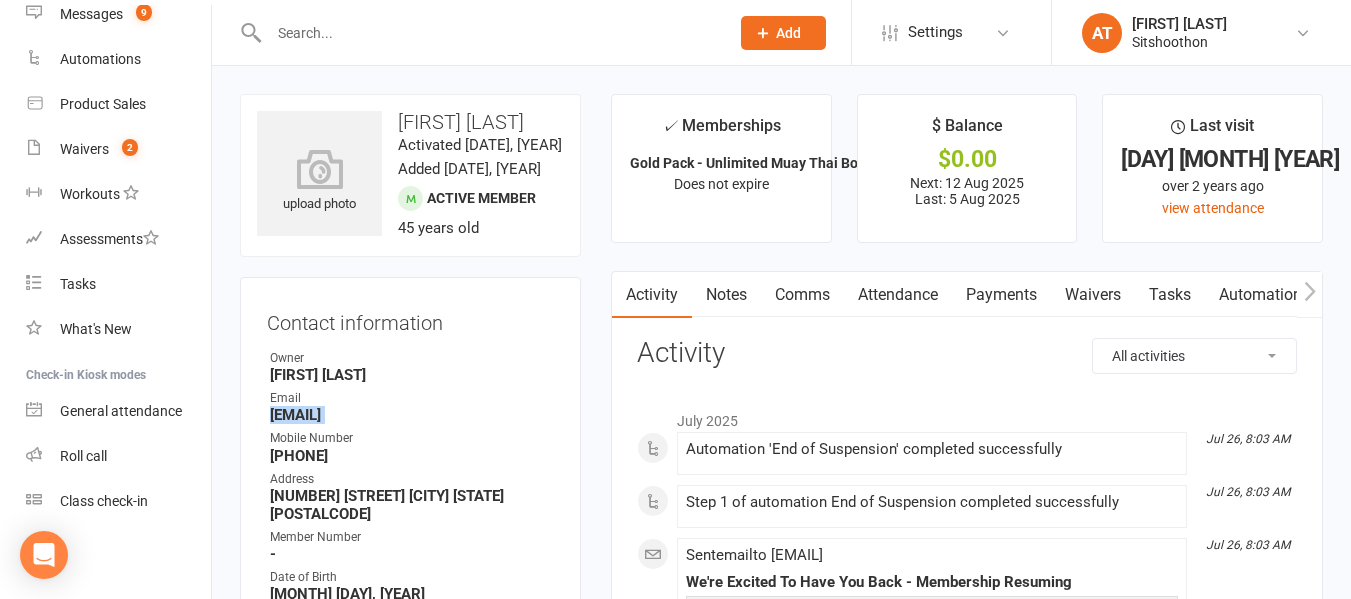 click on "[EMAIL]" at bounding box center [412, 415] 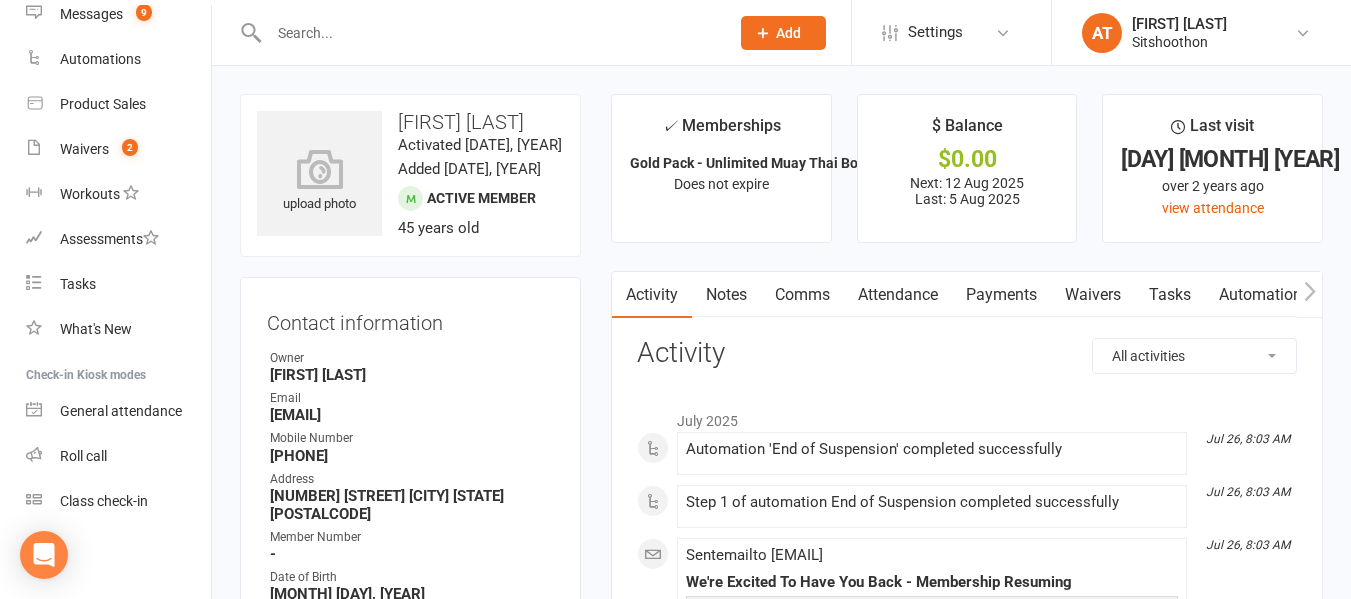 click at bounding box center [489, 33] 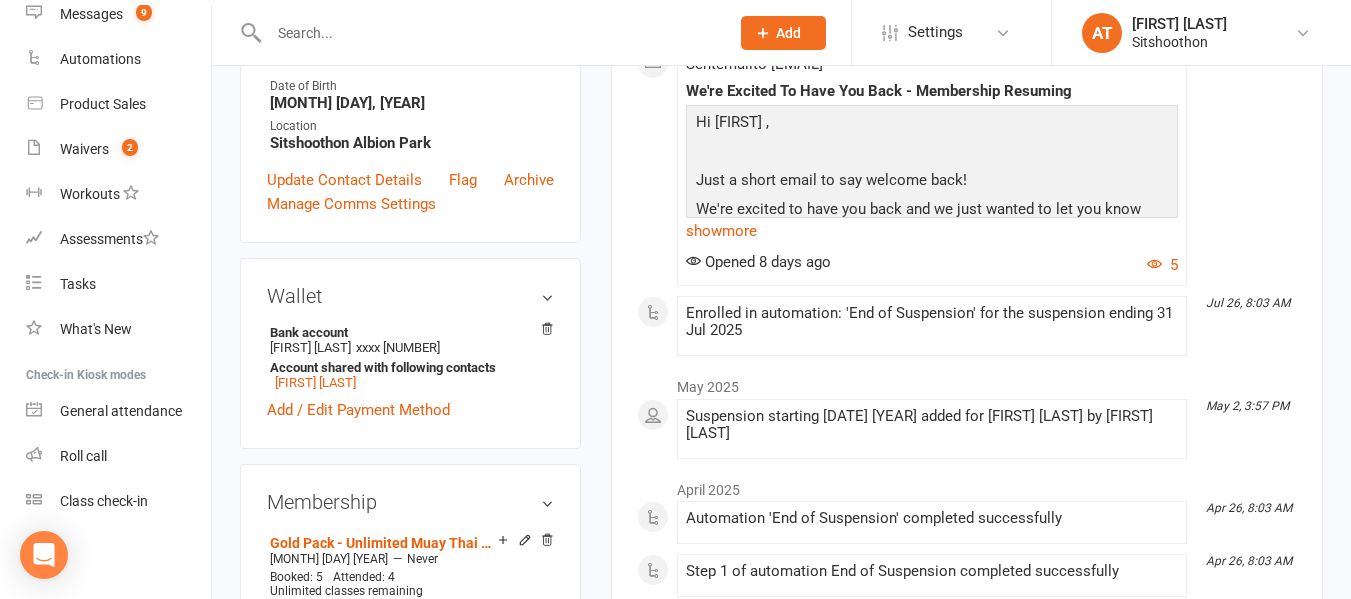 scroll, scrollTop: 0, scrollLeft: 0, axis: both 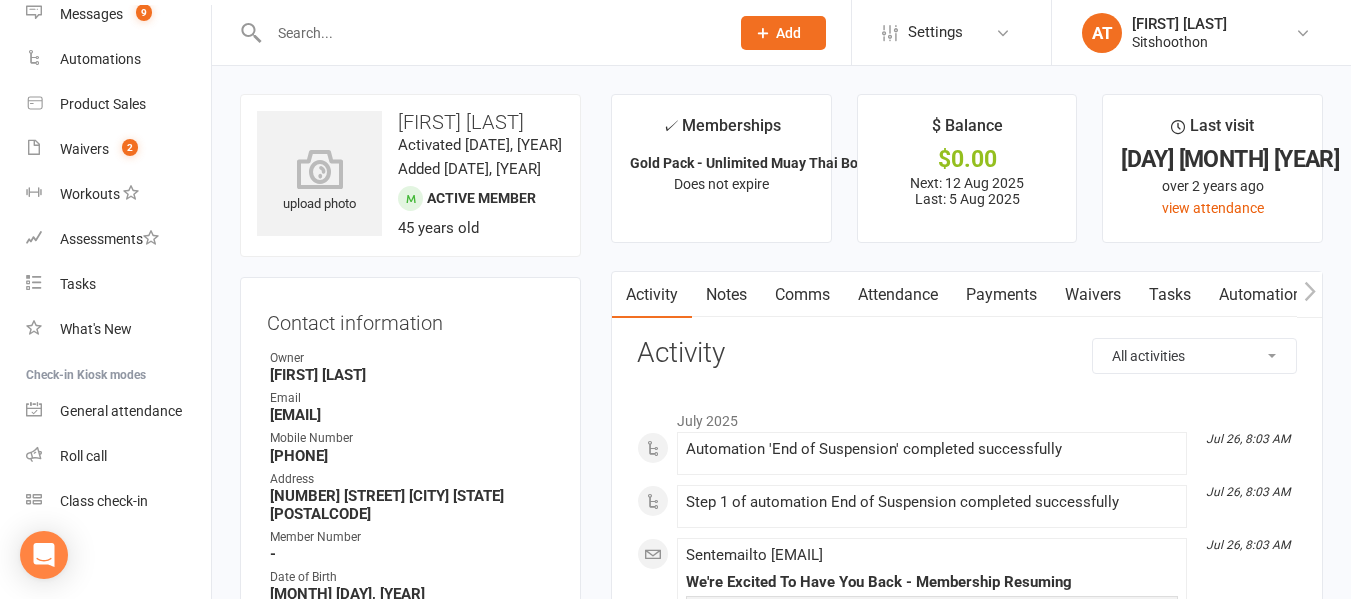 click on "Payments" at bounding box center (1001, 295) 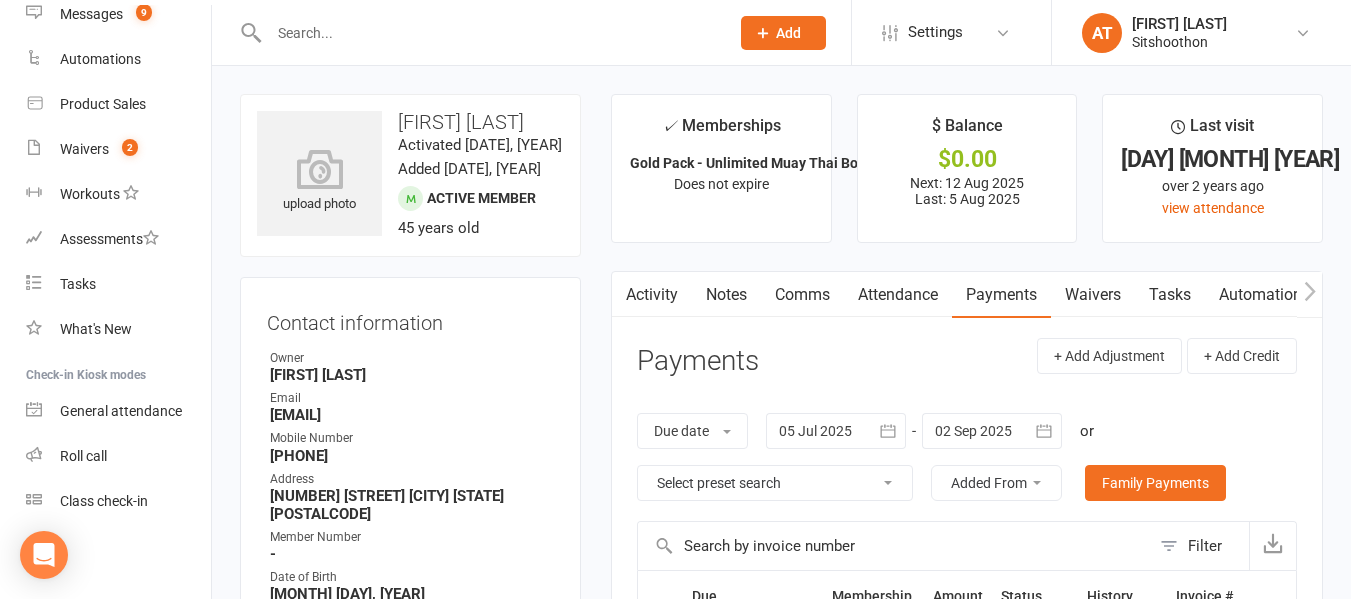 click on "Payments" at bounding box center [1001, 295] 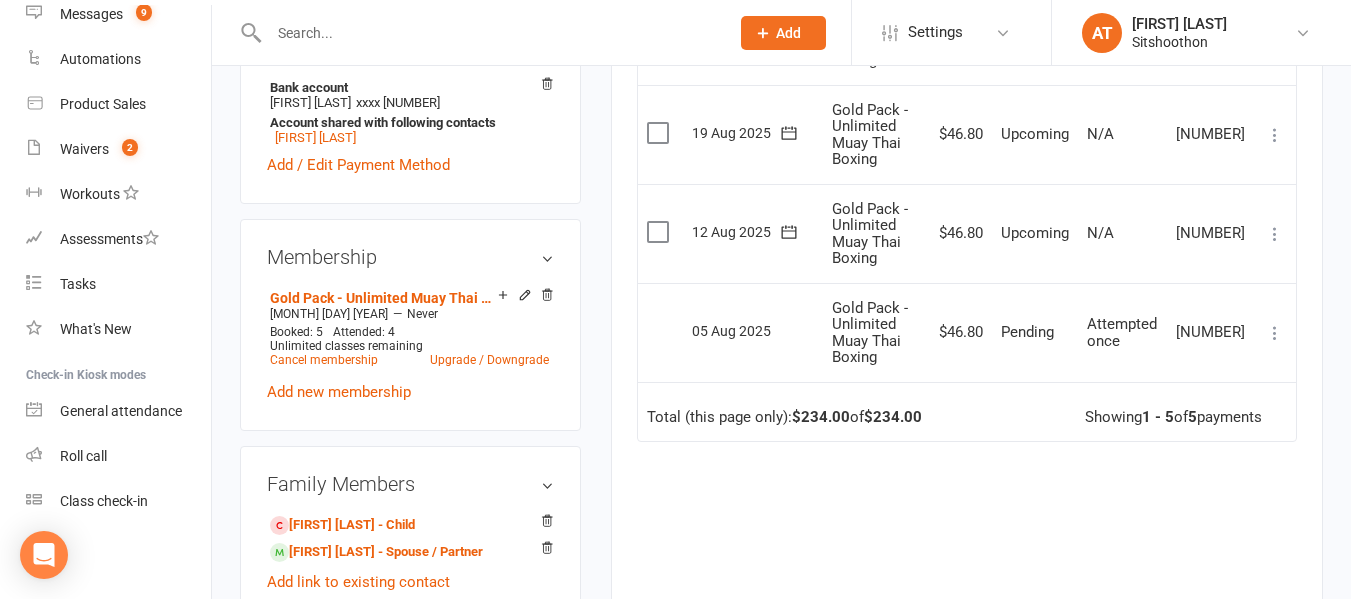 scroll, scrollTop: 0, scrollLeft: 0, axis: both 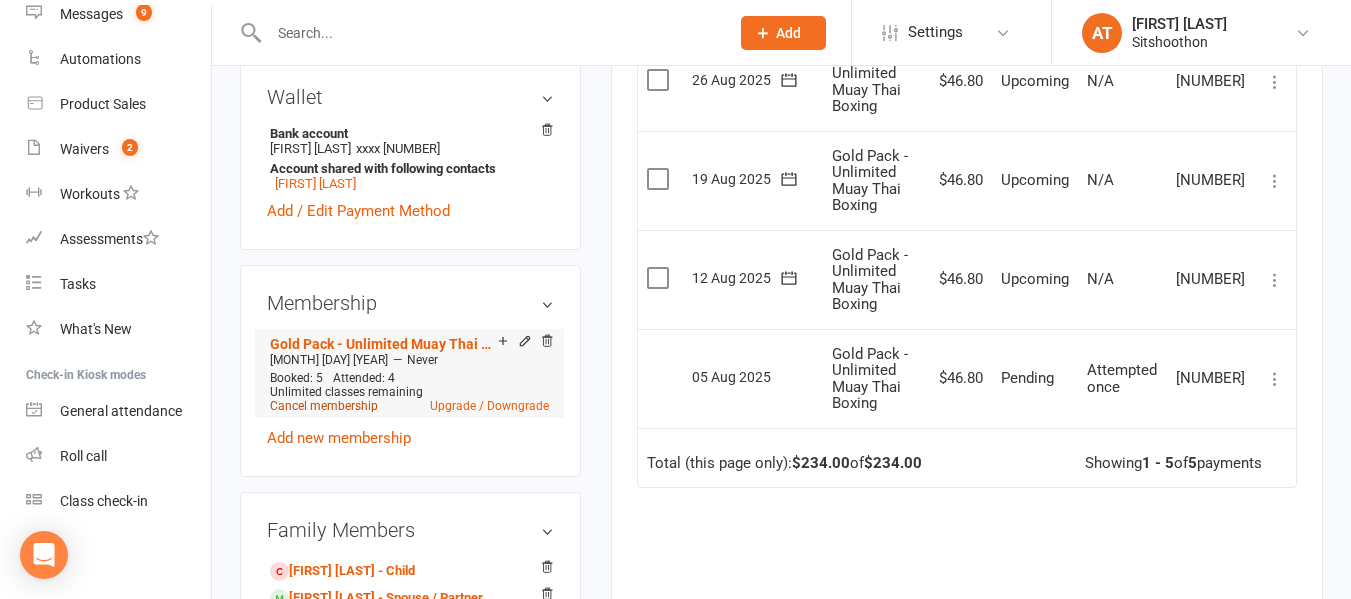 click on "Cancel membership" at bounding box center [324, 406] 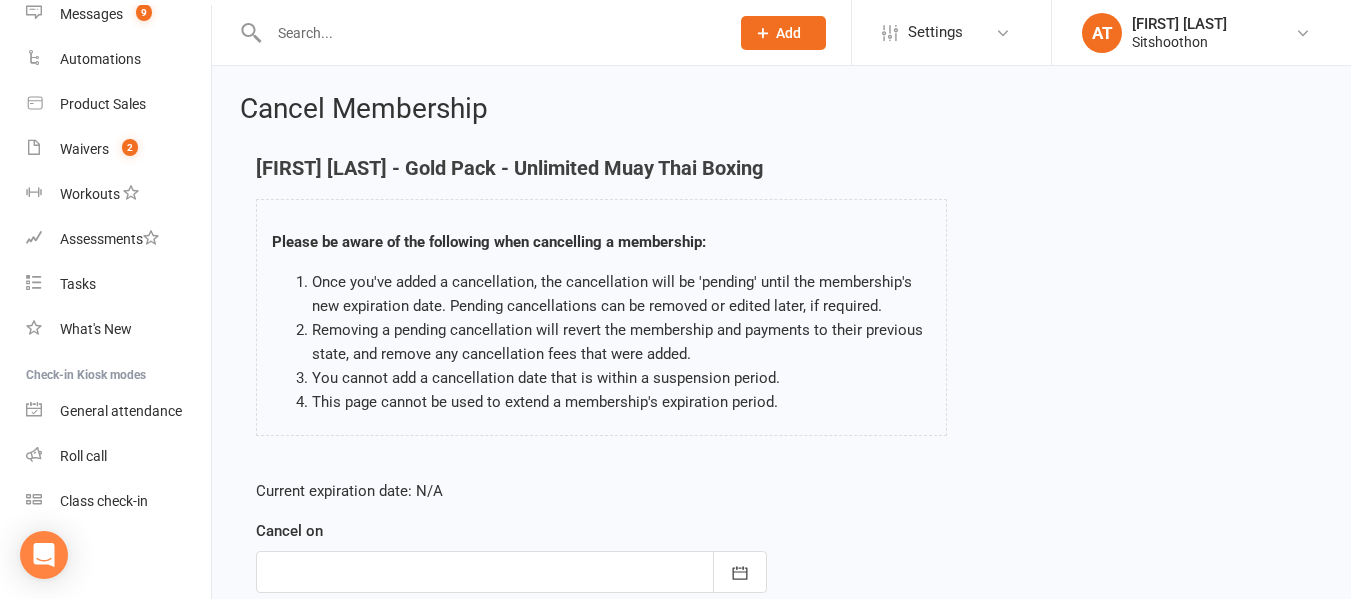 scroll, scrollTop: 227, scrollLeft: 0, axis: vertical 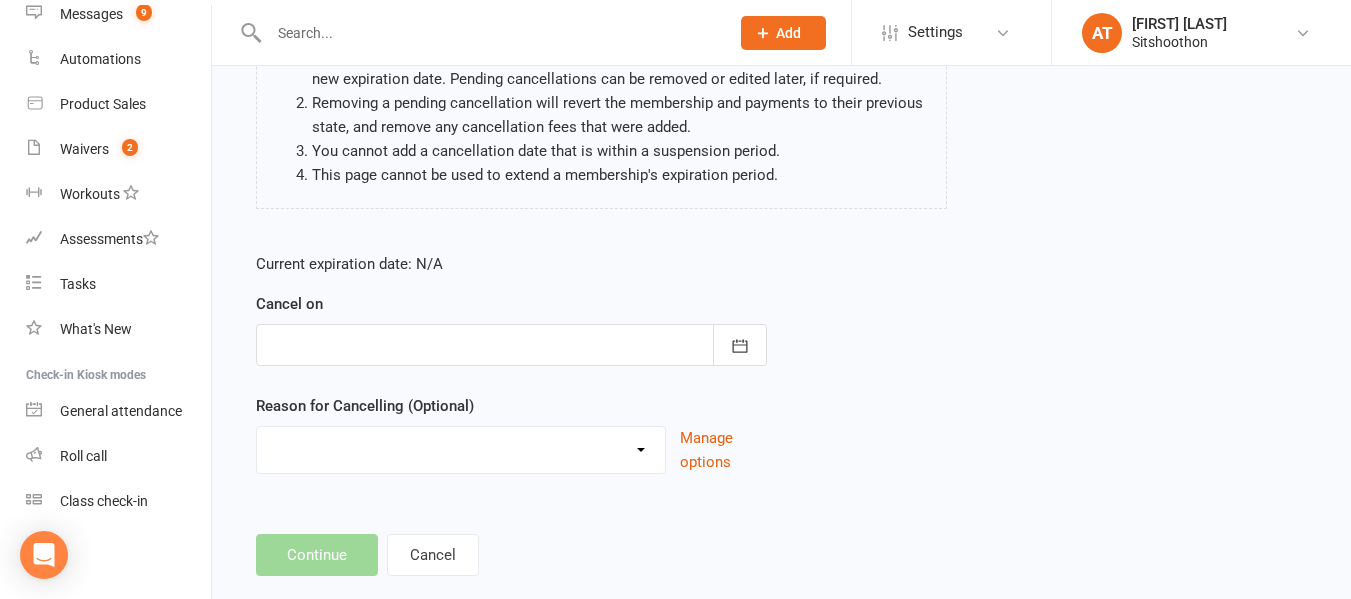 click at bounding box center (511, 345) 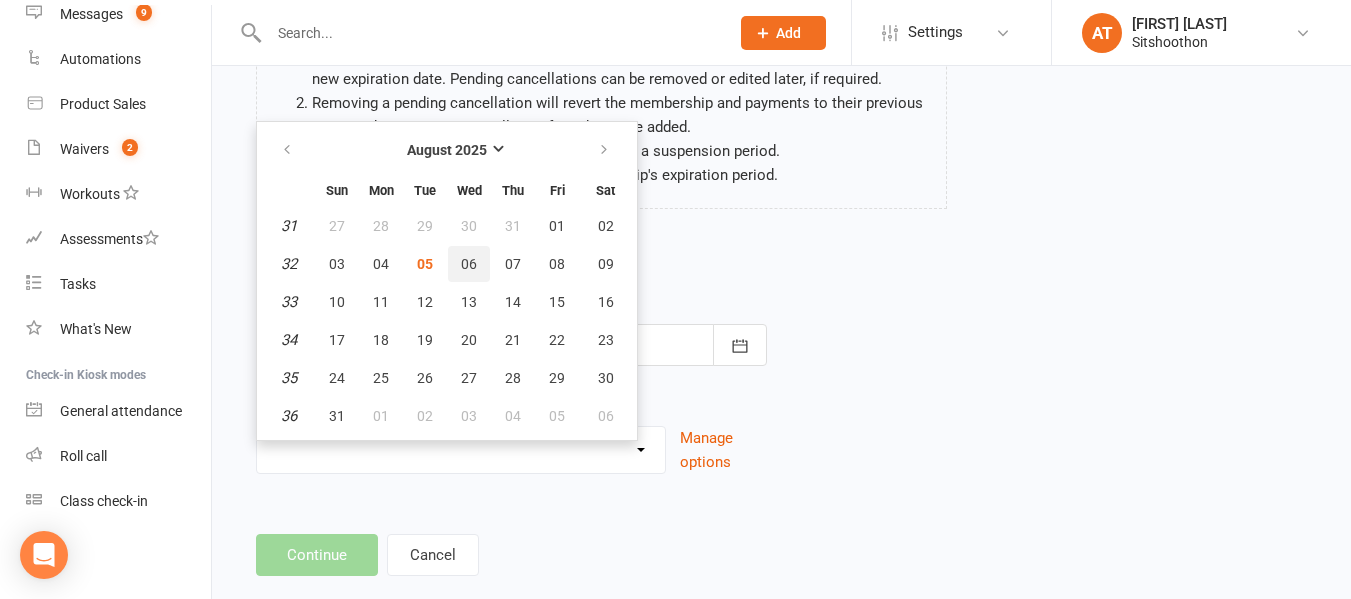 click on "06" at bounding box center [469, 264] 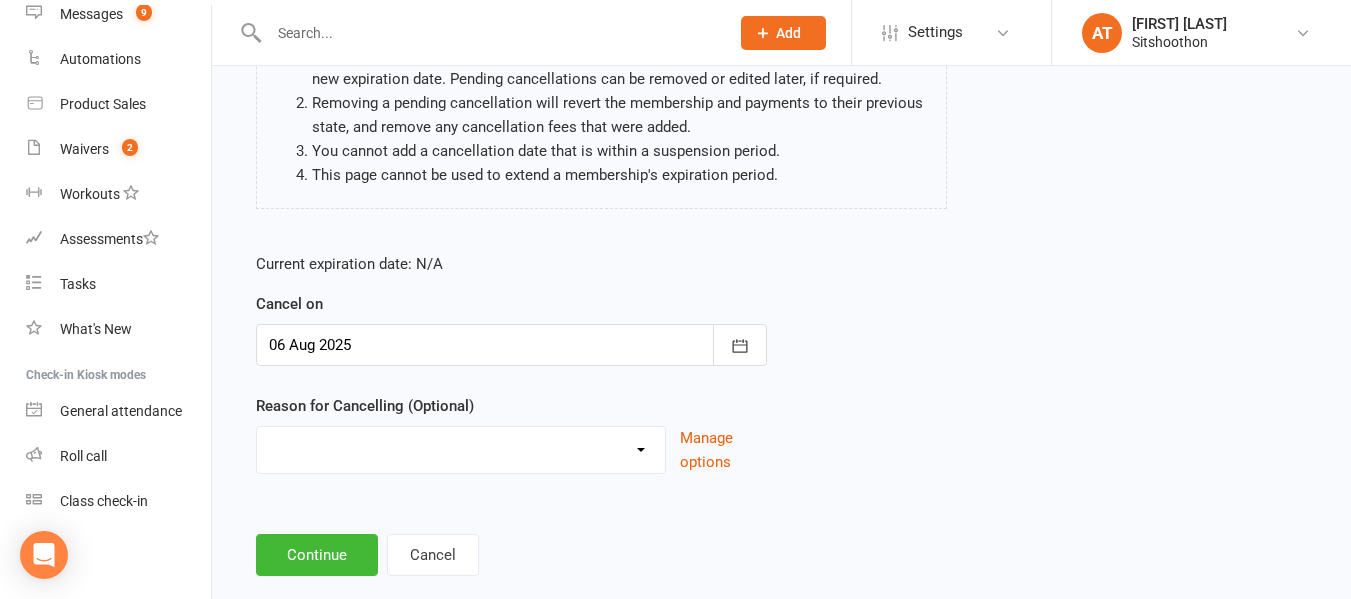 click on "Downgrade Financial Reasons Holiday Injury Upgrade Other reason" at bounding box center [461, 447] 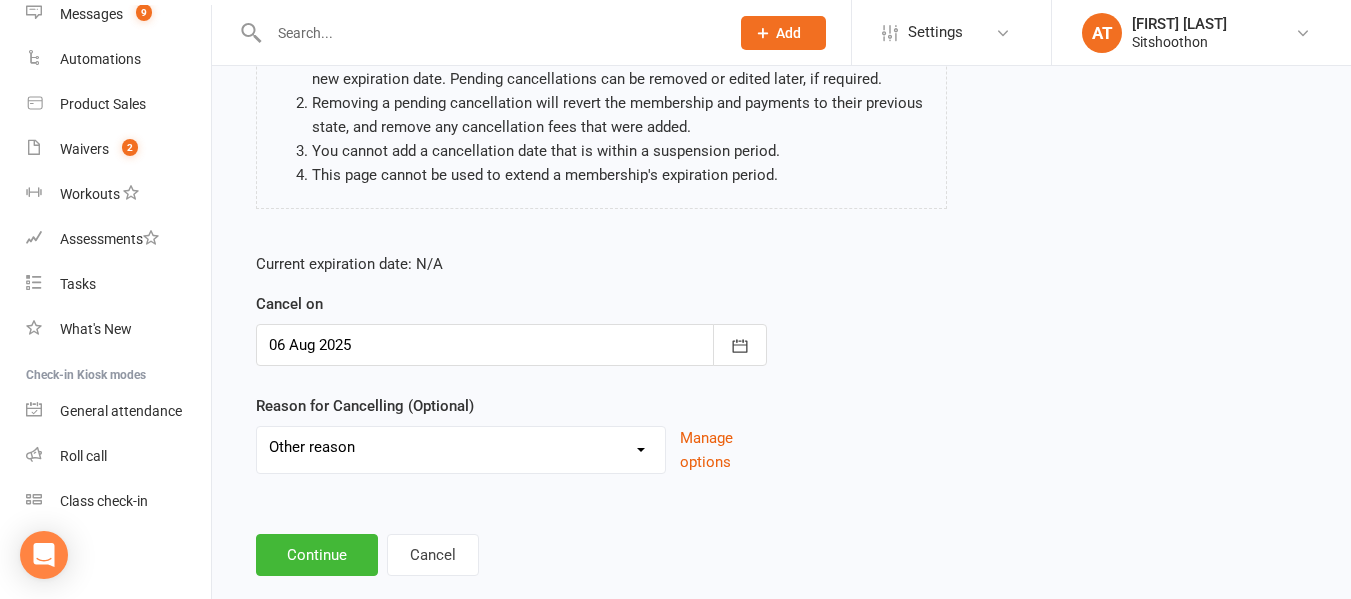 click on "Downgrade Financial Reasons Holiday Injury Upgrade Other reason" at bounding box center [461, 447] 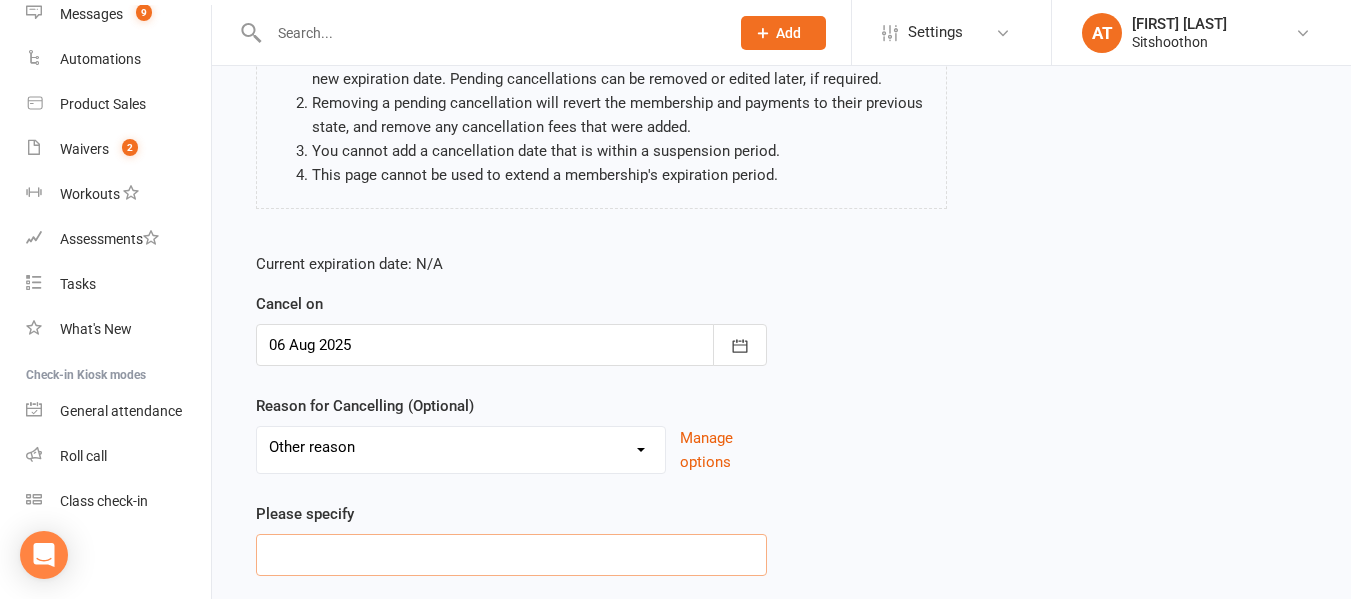 click at bounding box center [511, 555] 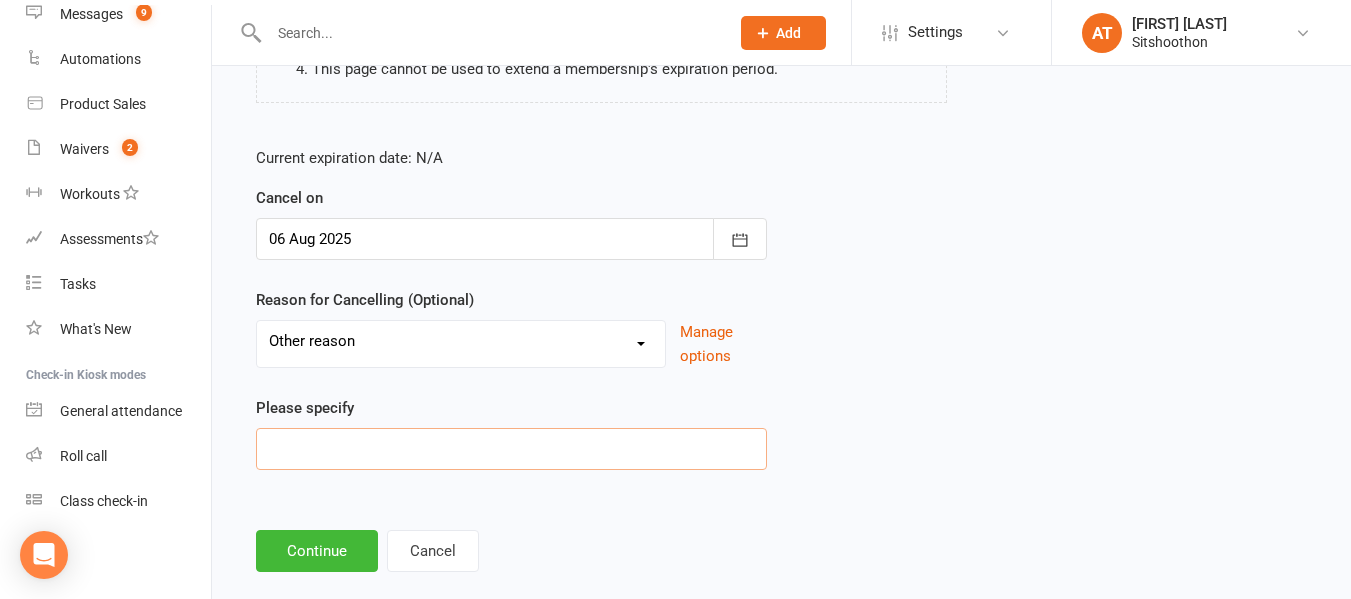 scroll, scrollTop: 335, scrollLeft: 0, axis: vertical 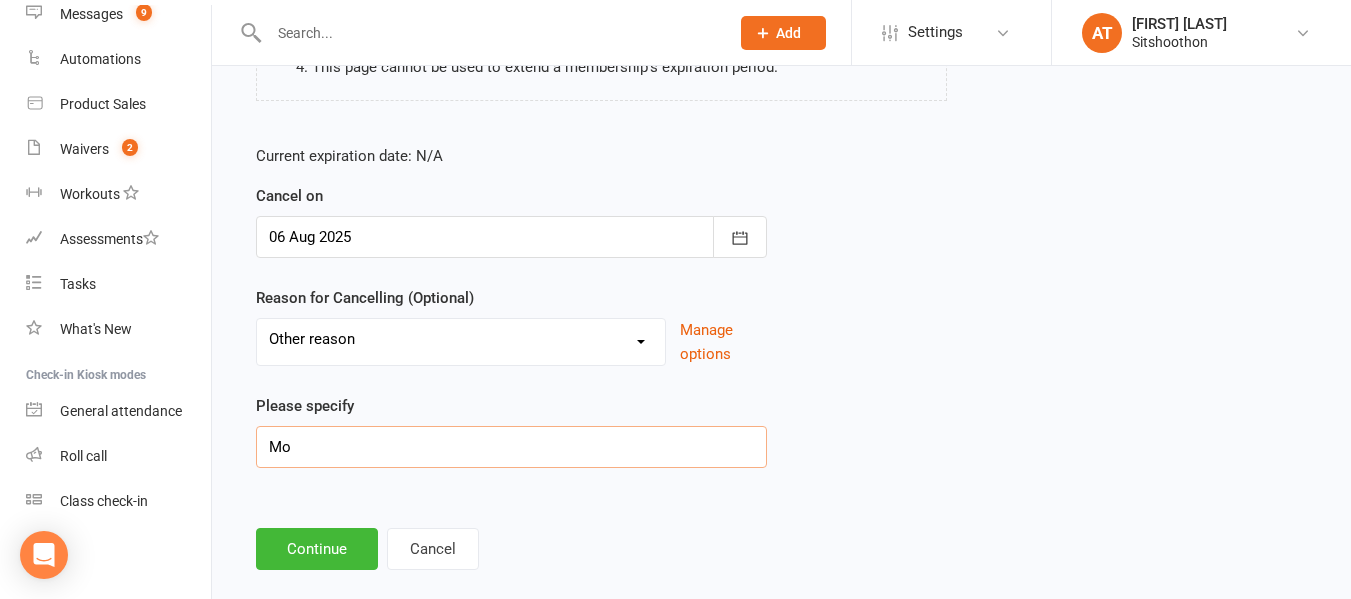 type on "M" 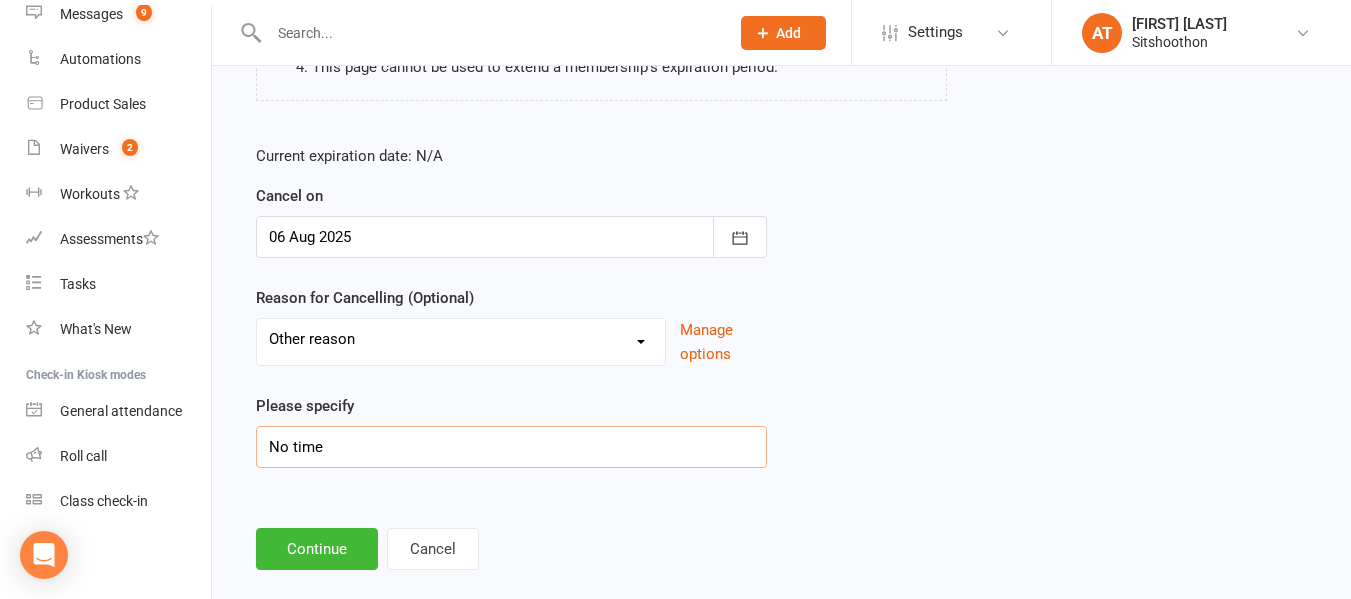 type on "No time" 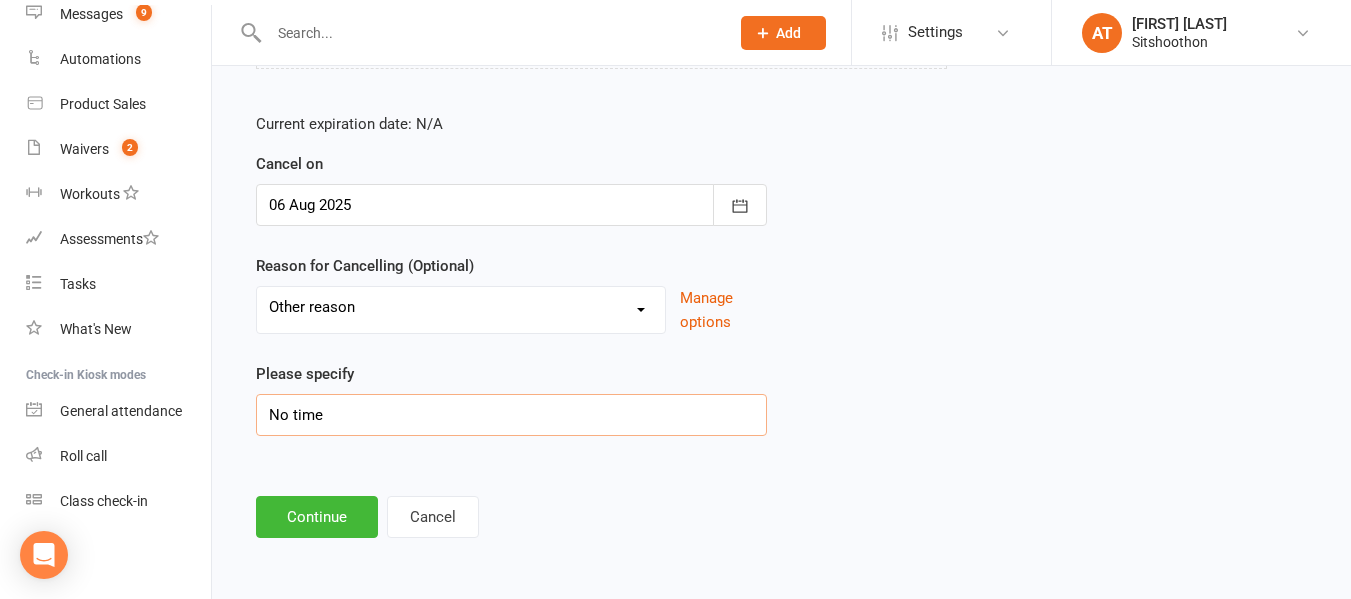 scroll, scrollTop: 365, scrollLeft: 0, axis: vertical 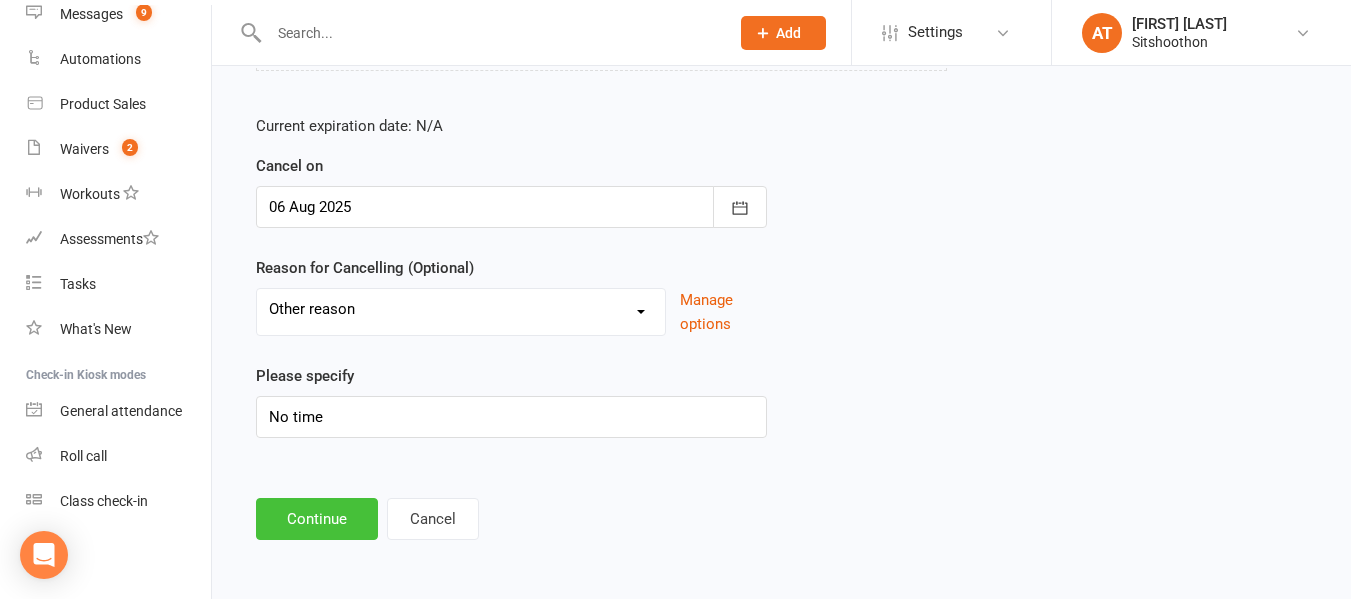 click on "Continue" at bounding box center (317, 519) 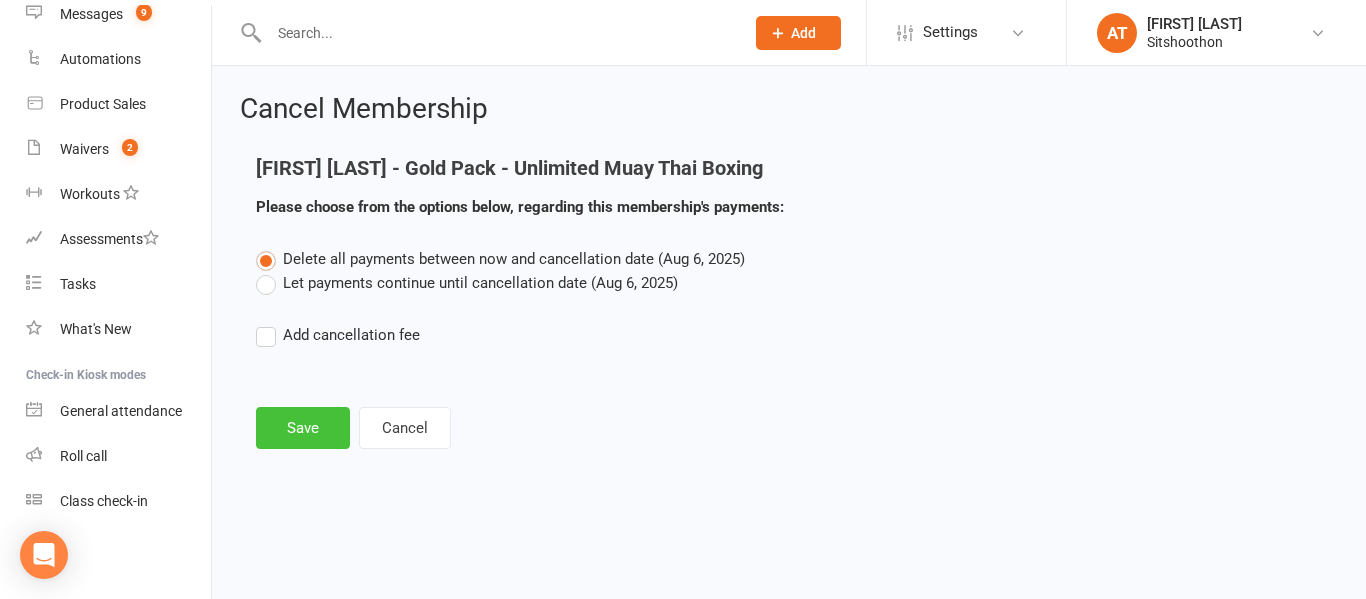 click on "Save" at bounding box center [303, 428] 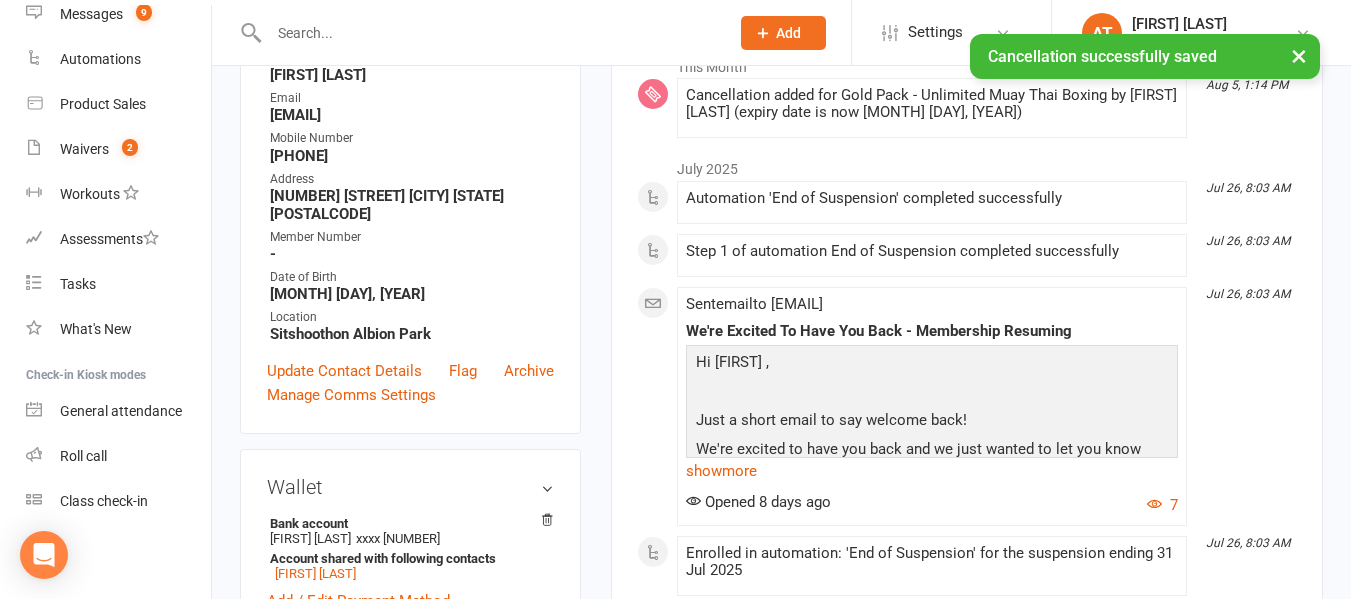 scroll, scrollTop: 2, scrollLeft: 0, axis: vertical 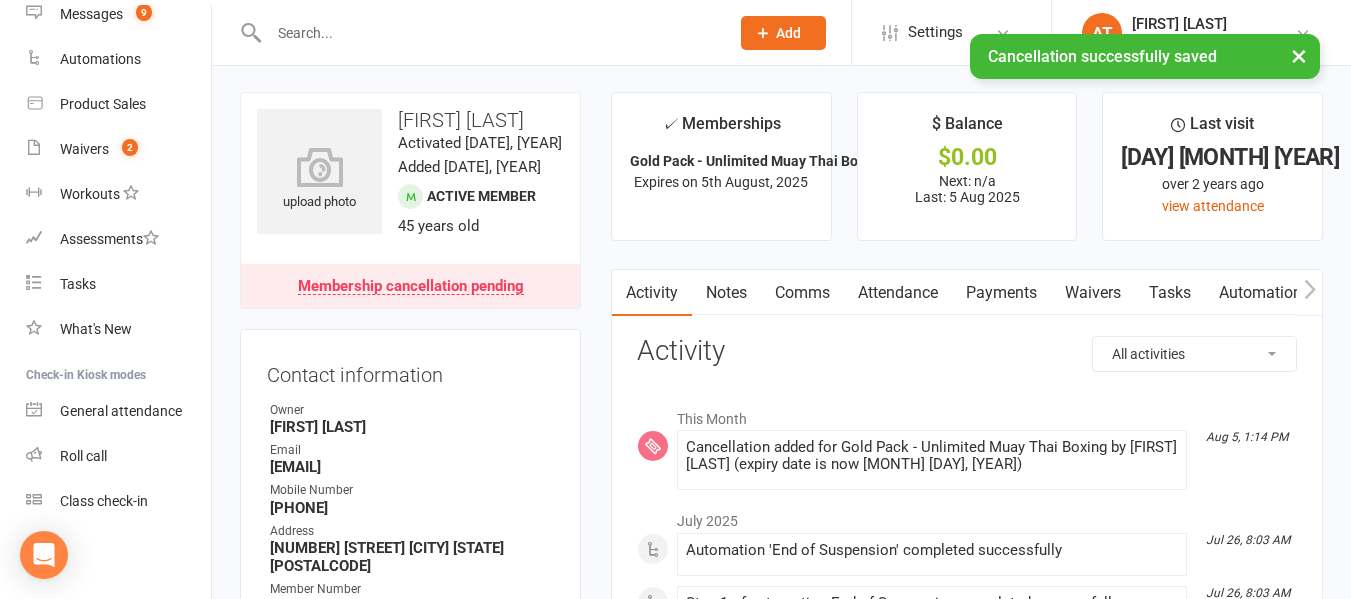 click on "Payments" at bounding box center [1001, 293] 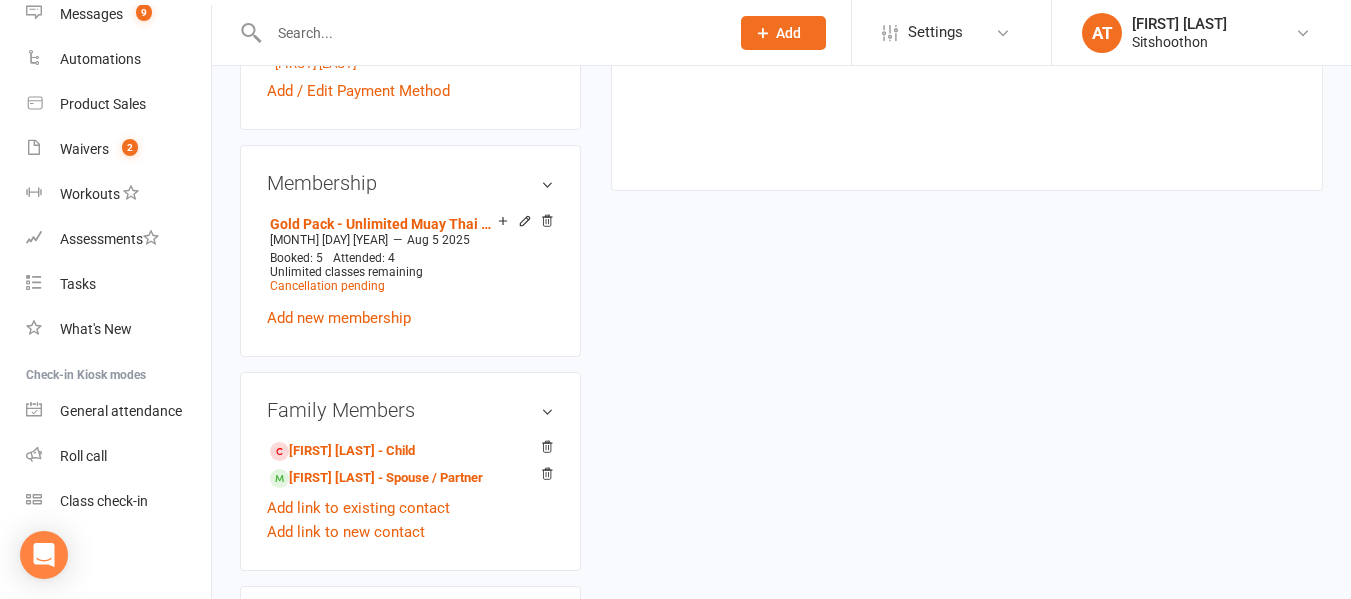 scroll, scrollTop: 865, scrollLeft: 0, axis: vertical 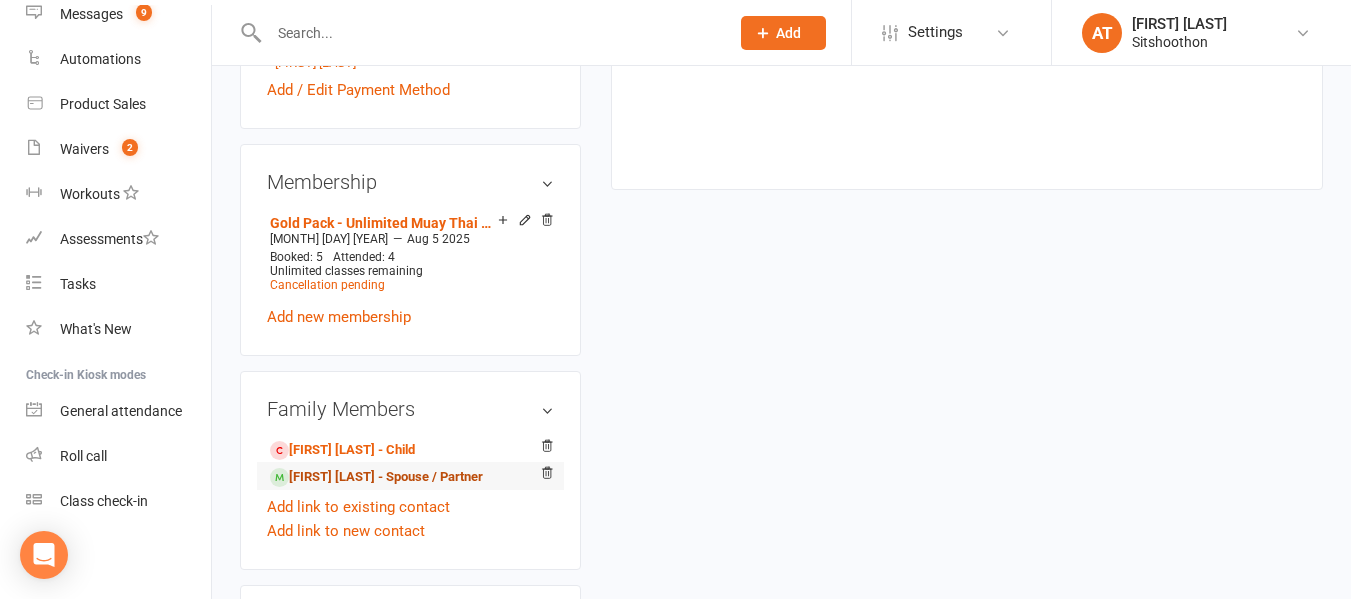click on "[FIRST] [LAST] - Spouse / Partner" at bounding box center (376, 477) 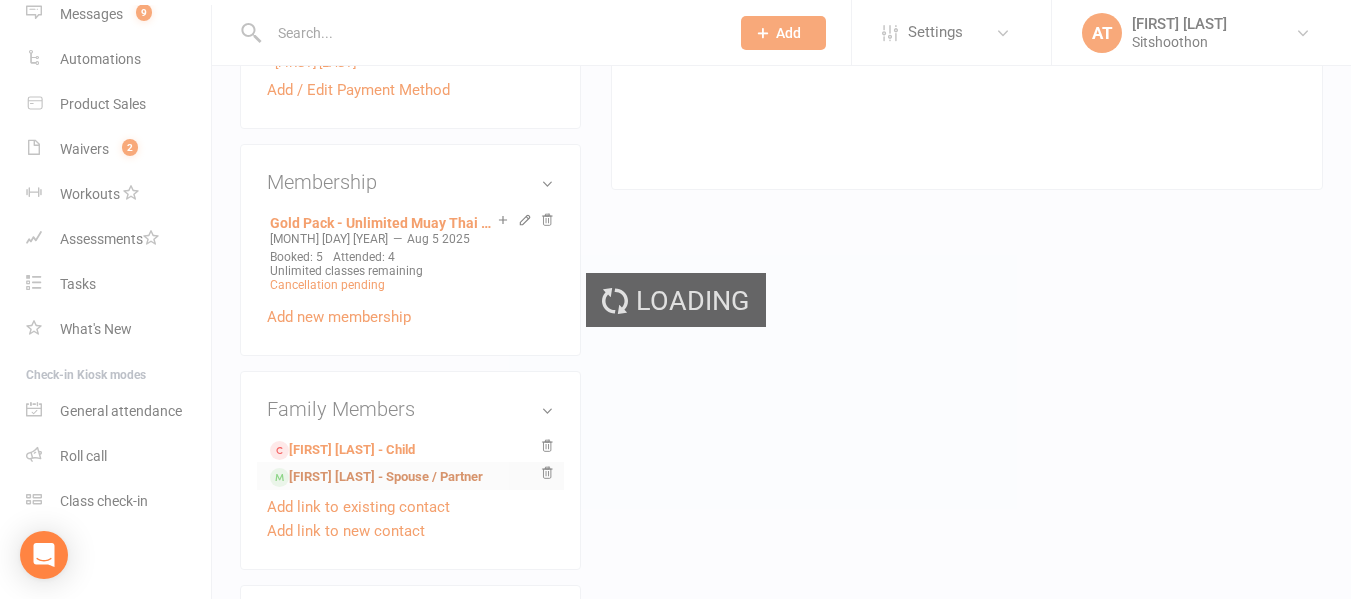 scroll, scrollTop: 0, scrollLeft: 0, axis: both 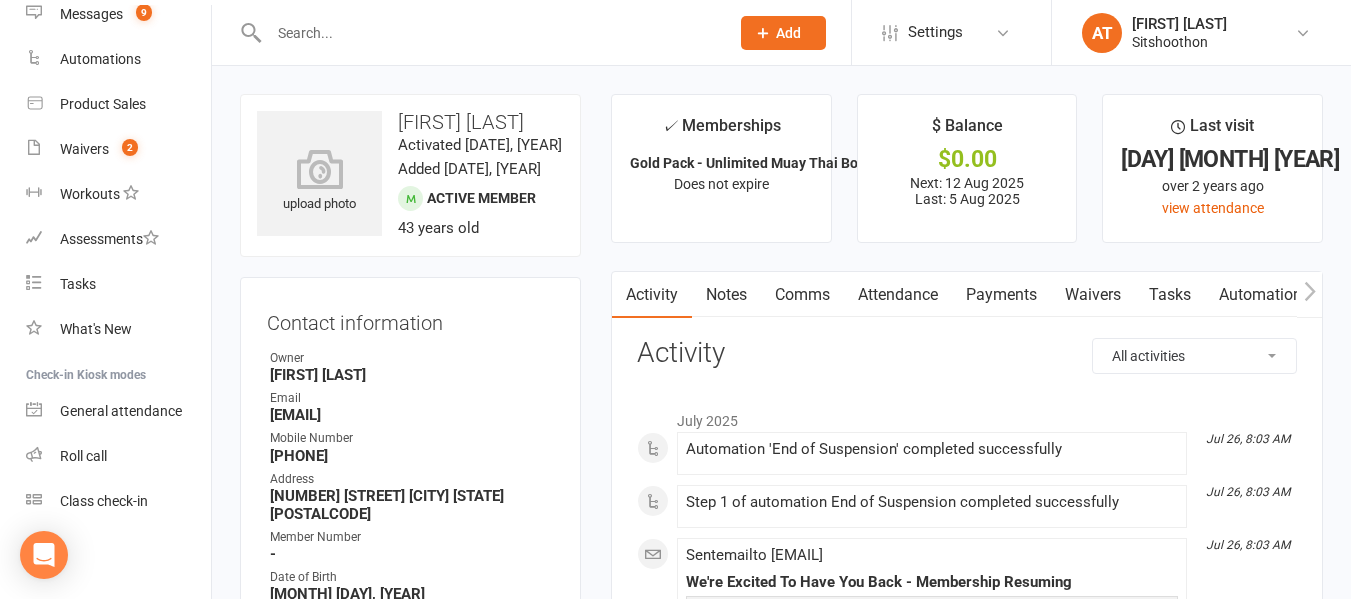click on "Payments" at bounding box center [1001, 295] 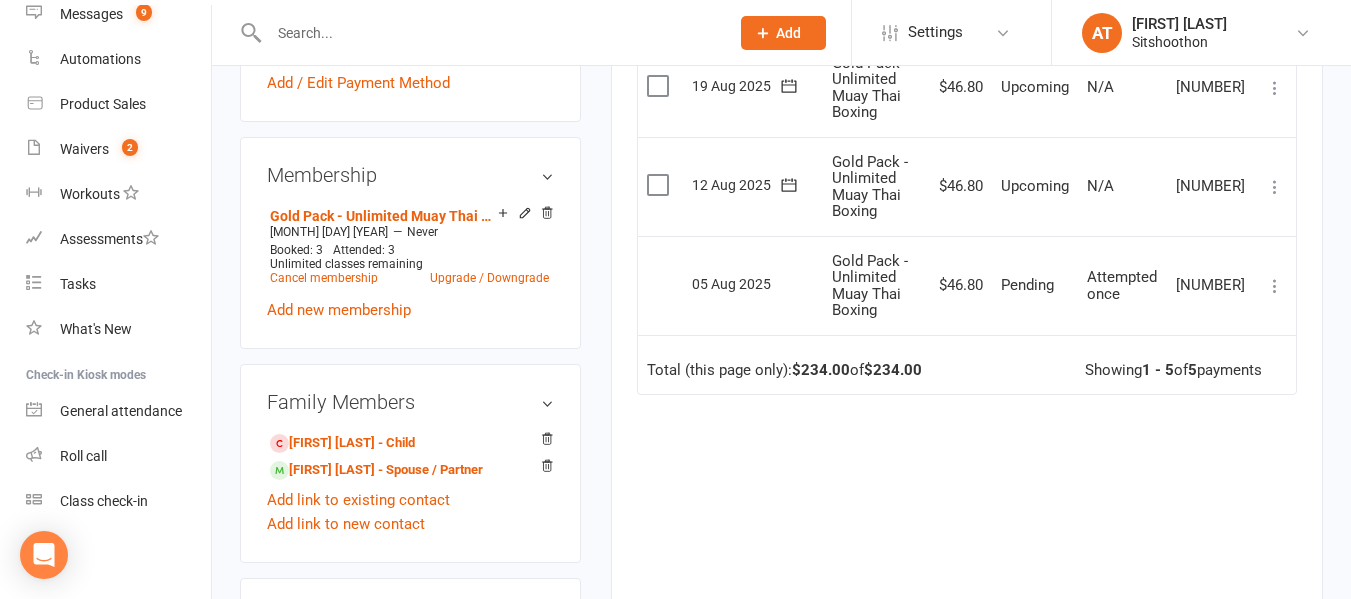 scroll, scrollTop: 784, scrollLeft: 0, axis: vertical 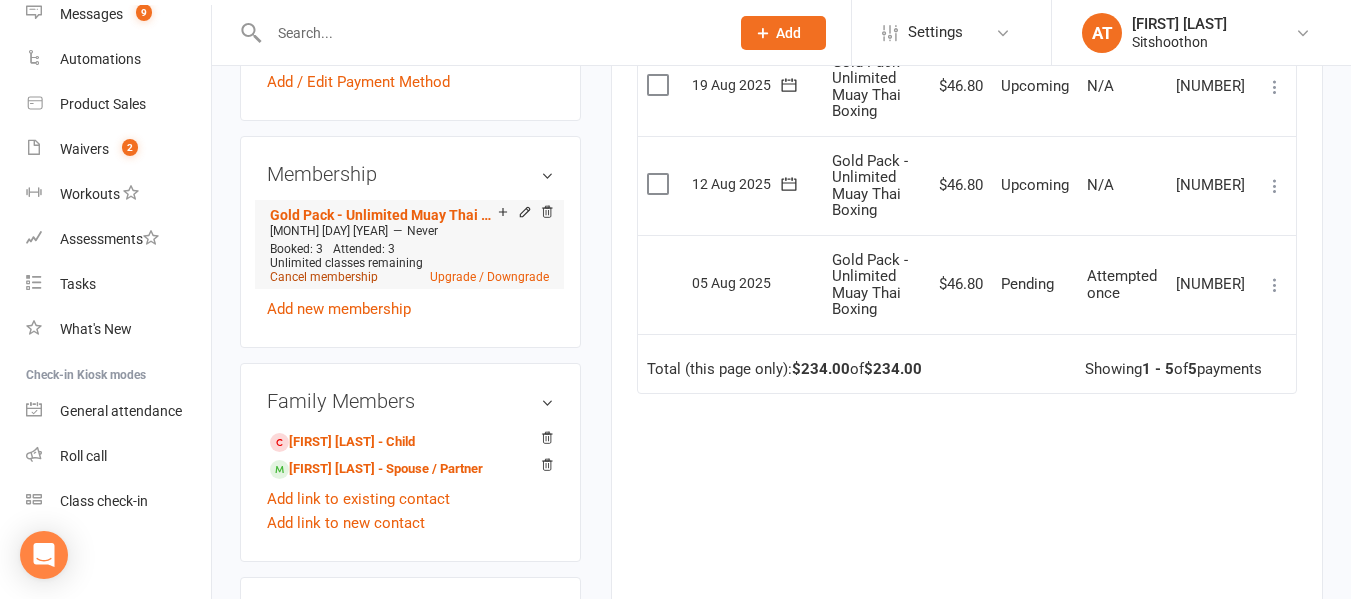click on "Cancel membership" at bounding box center [324, 277] 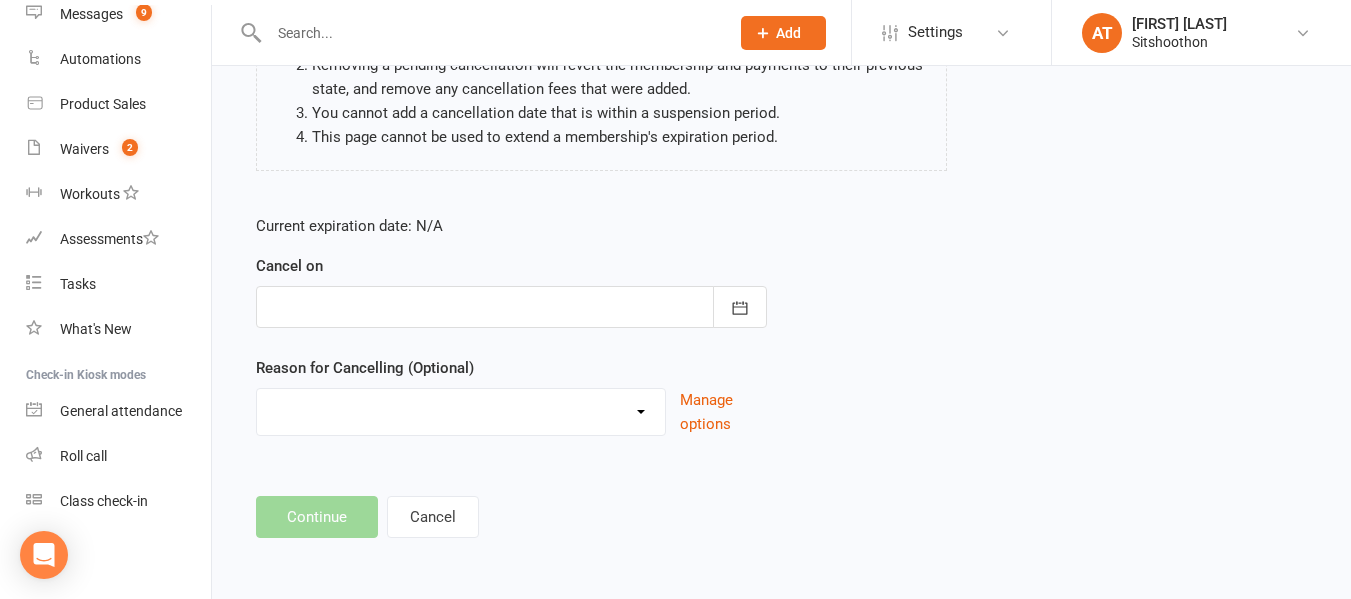 scroll, scrollTop: 0, scrollLeft: 0, axis: both 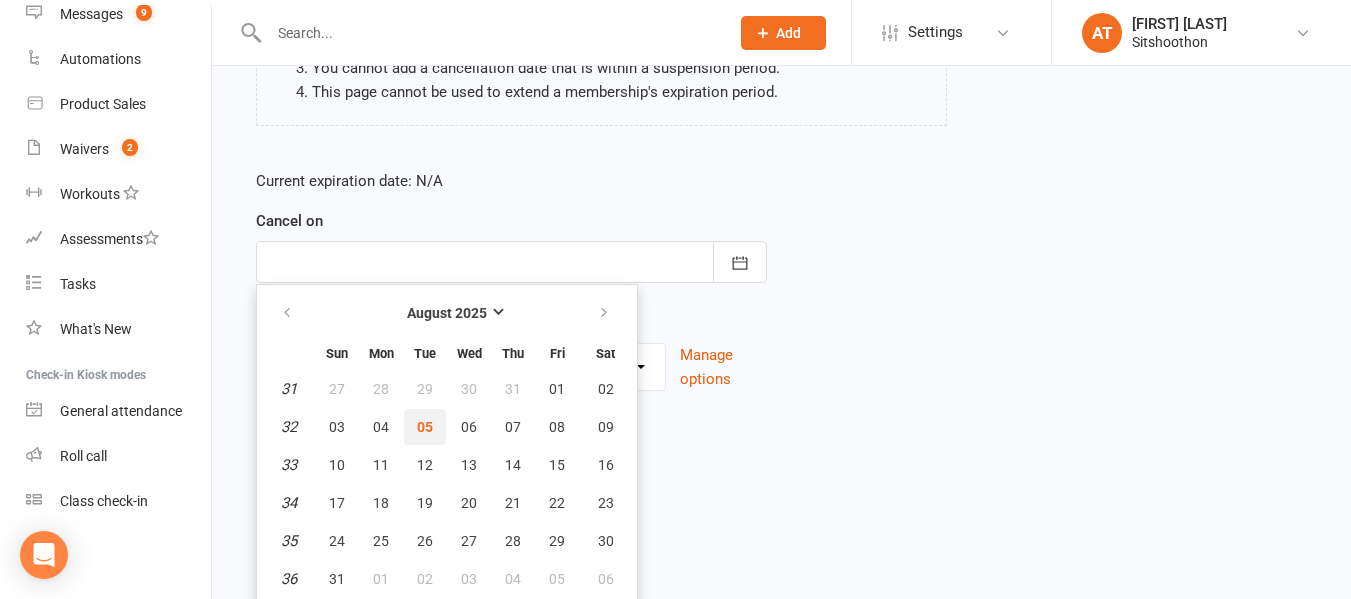 click on "05" at bounding box center [425, 427] 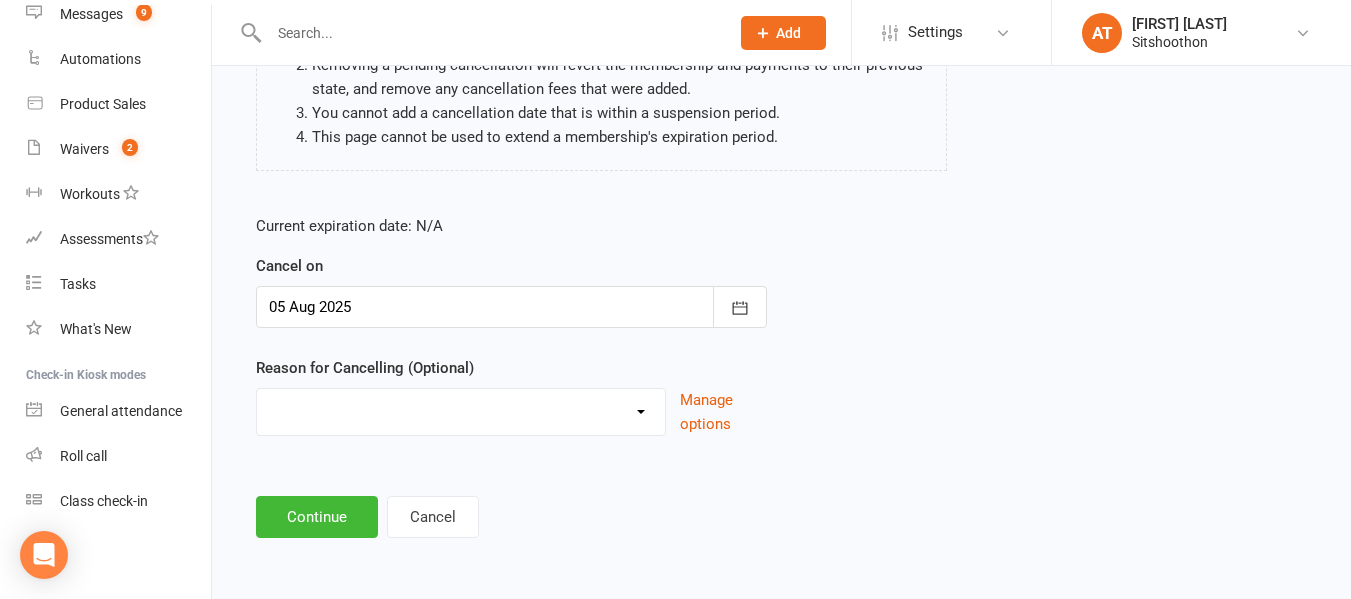scroll, scrollTop: 265, scrollLeft: 0, axis: vertical 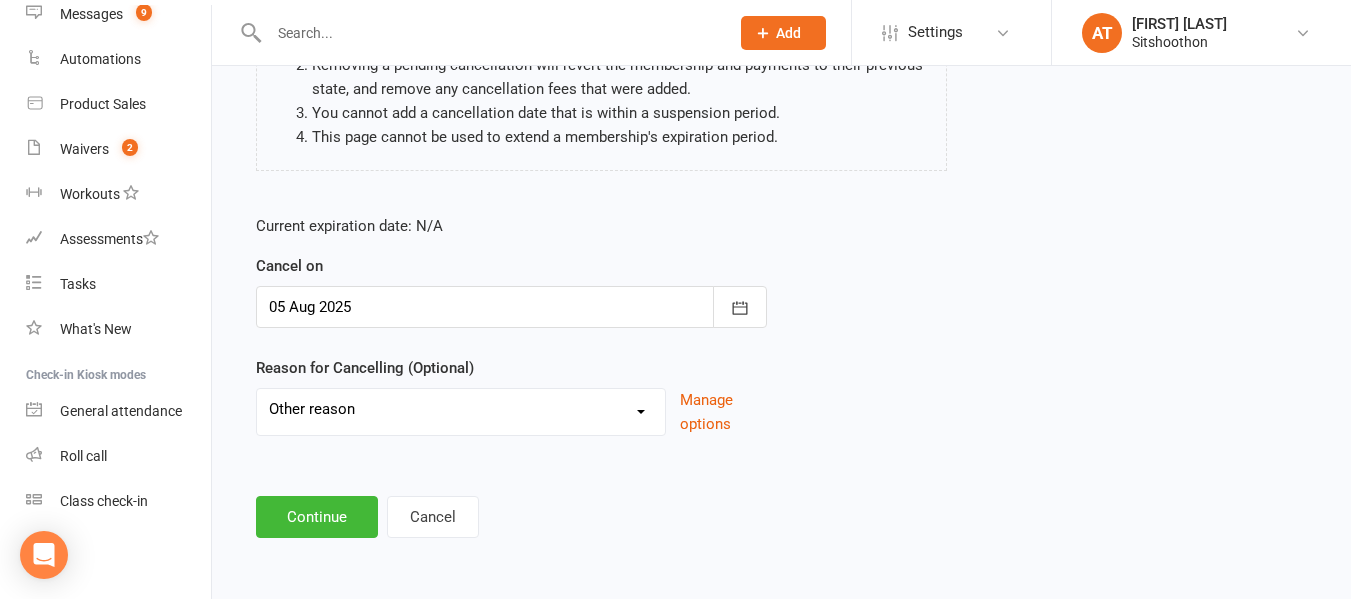 click on "Downgrade Financial Reasons Holiday Injury Upgrade Other reason" at bounding box center (461, 409) 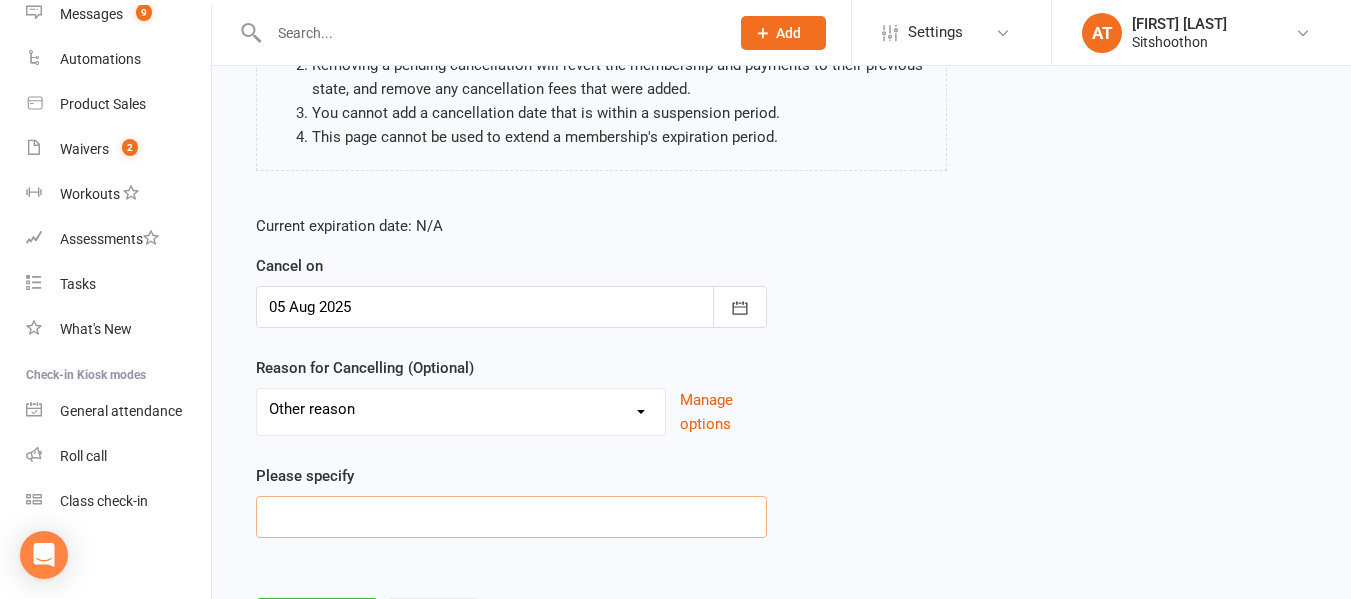 click at bounding box center (511, 517) 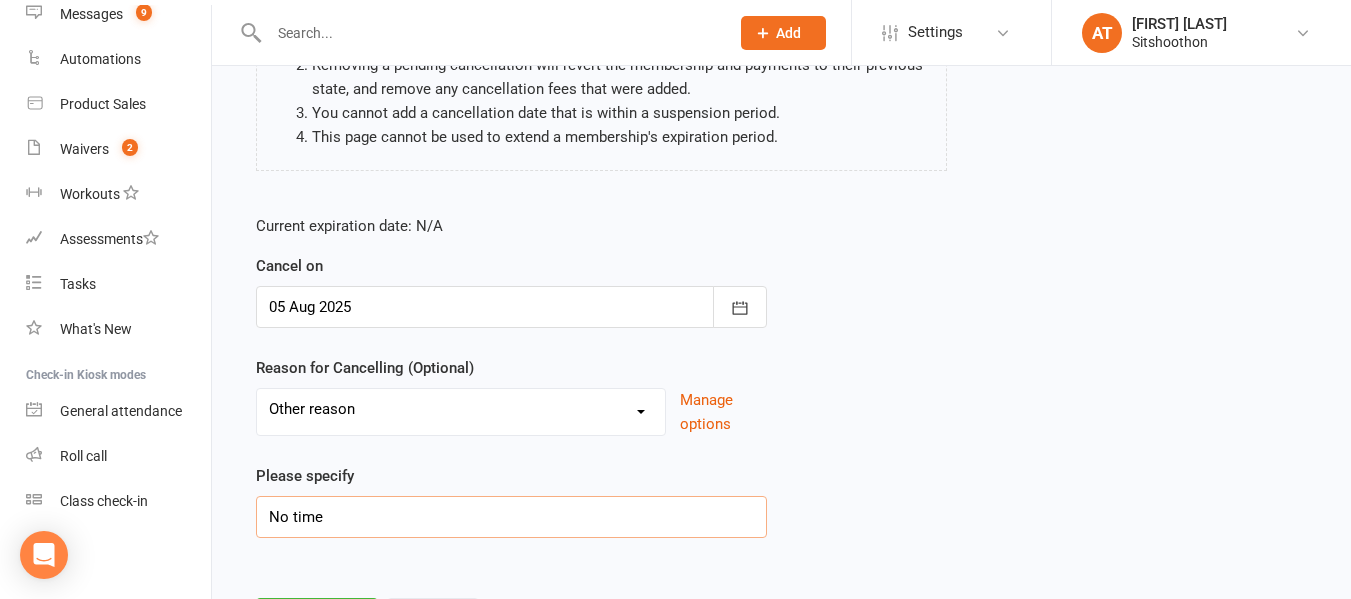 scroll, scrollTop: 367, scrollLeft: 0, axis: vertical 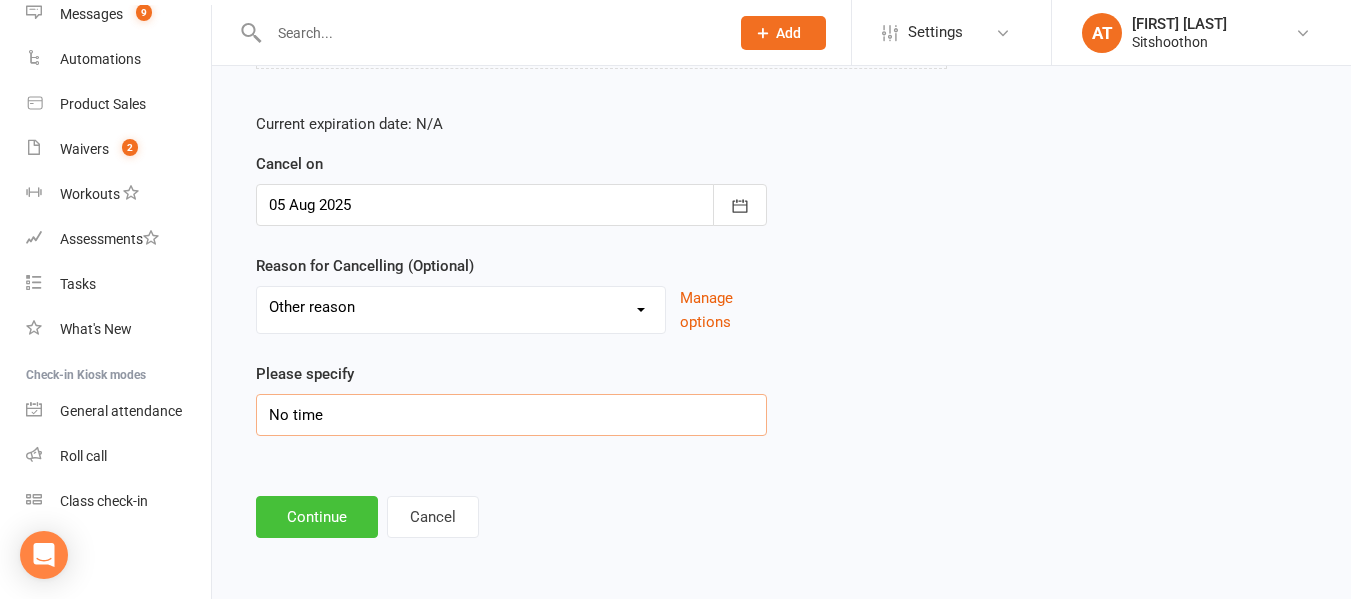 type on "No time" 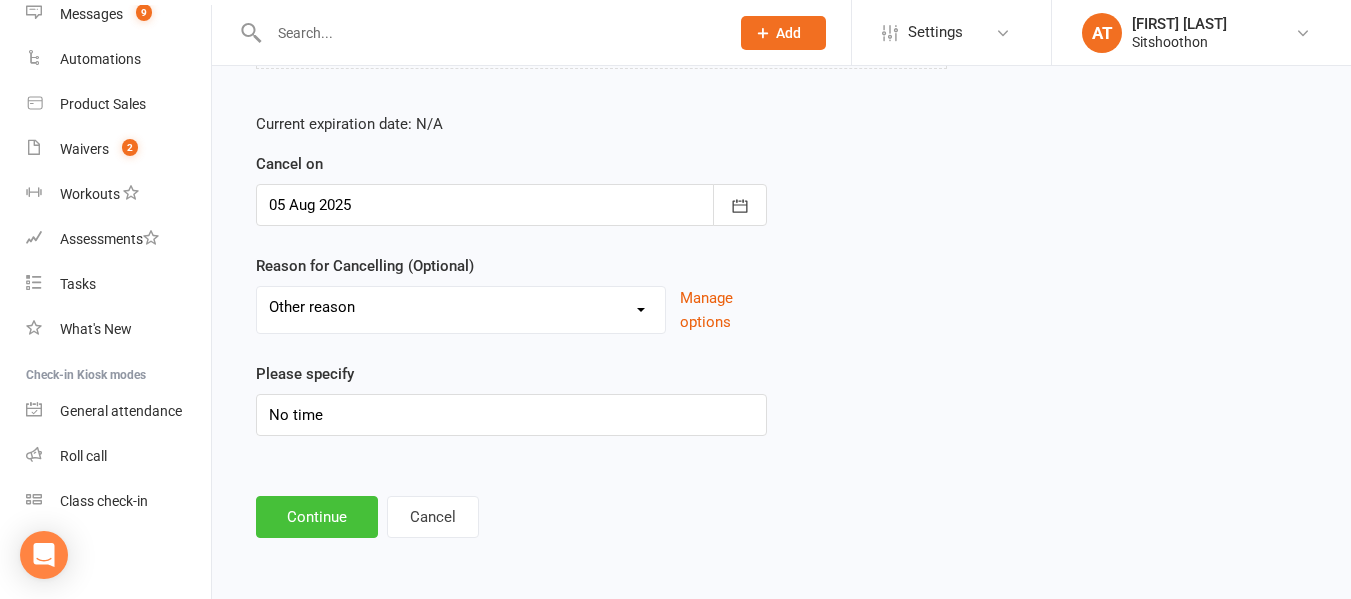 click on "Continue" at bounding box center [317, 517] 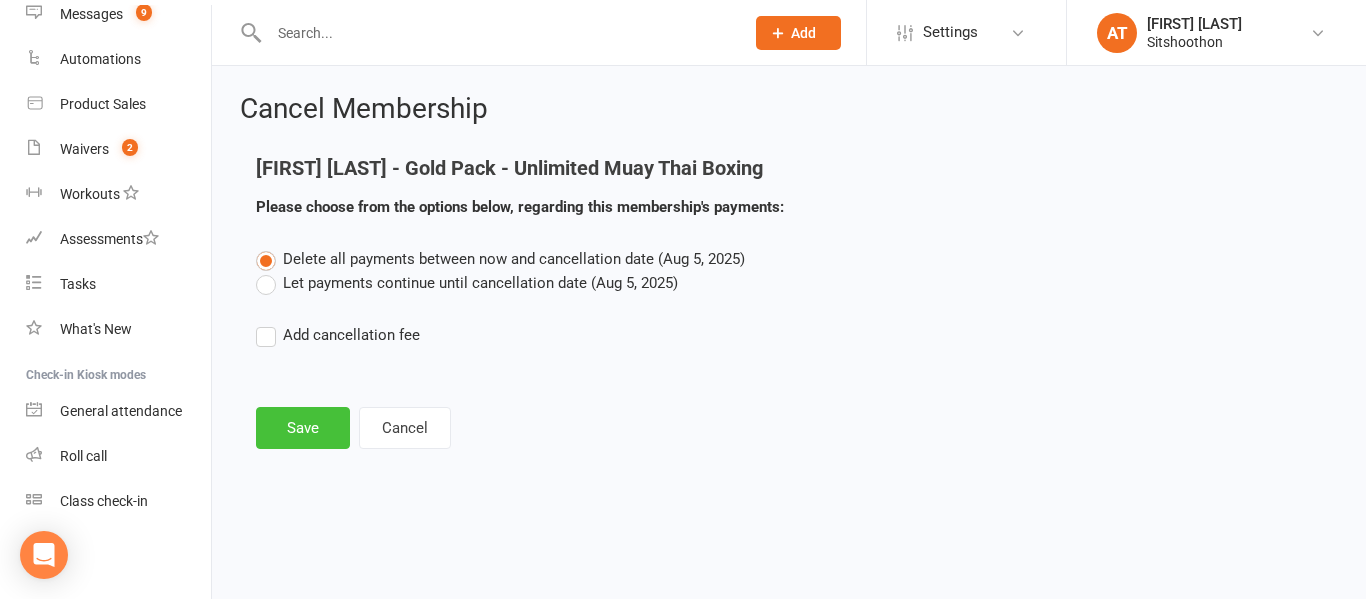 drag, startPoint x: 307, startPoint y: 282, endPoint x: 258, endPoint y: 441, distance: 166.37909 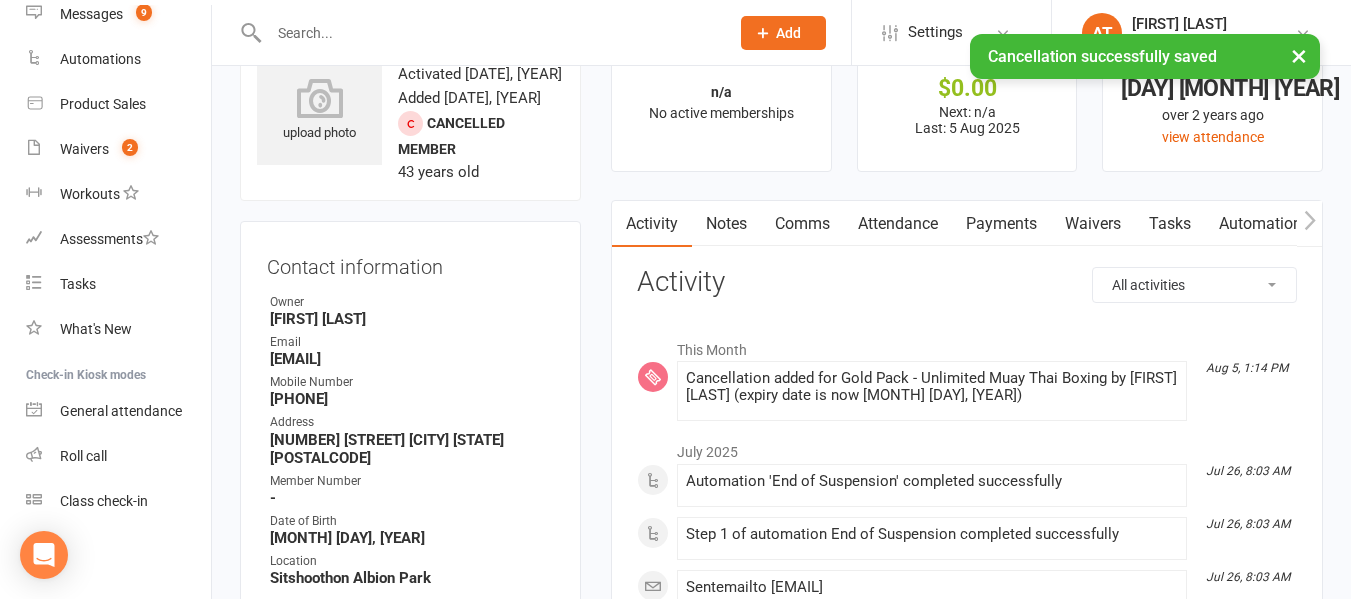 scroll, scrollTop: 46, scrollLeft: 0, axis: vertical 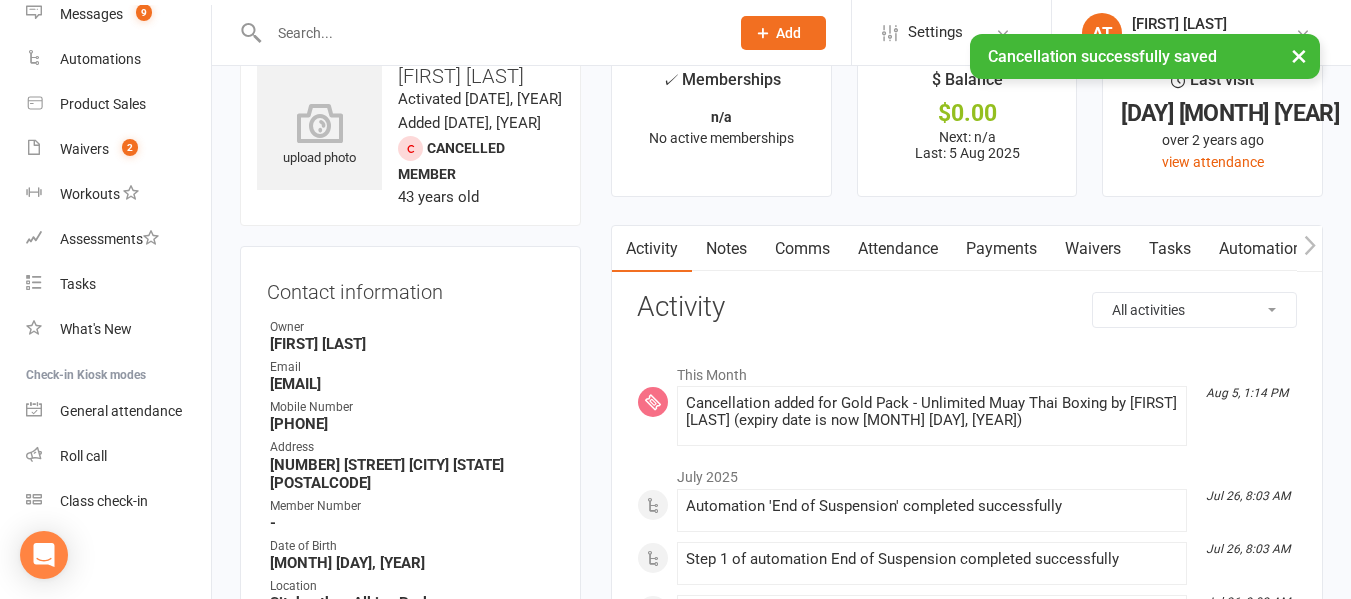 click on "Payments" at bounding box center [1001, 249] 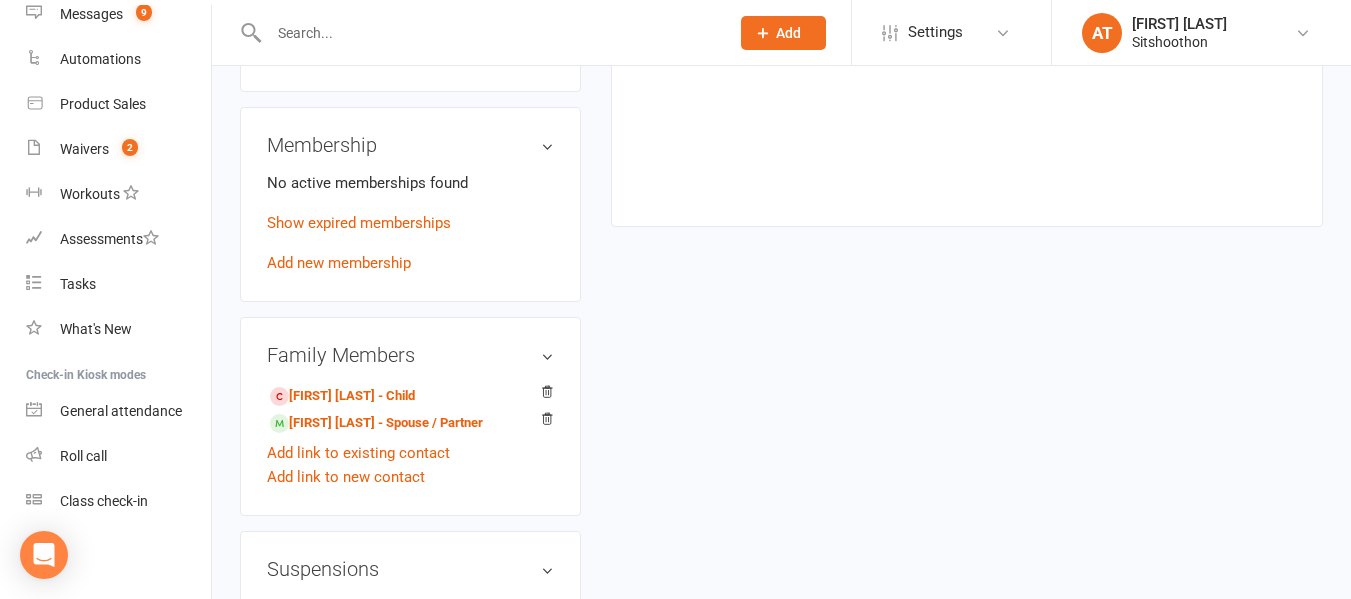 scroll, scrollTop: 827, scrollLeft: 0, axis: vertical 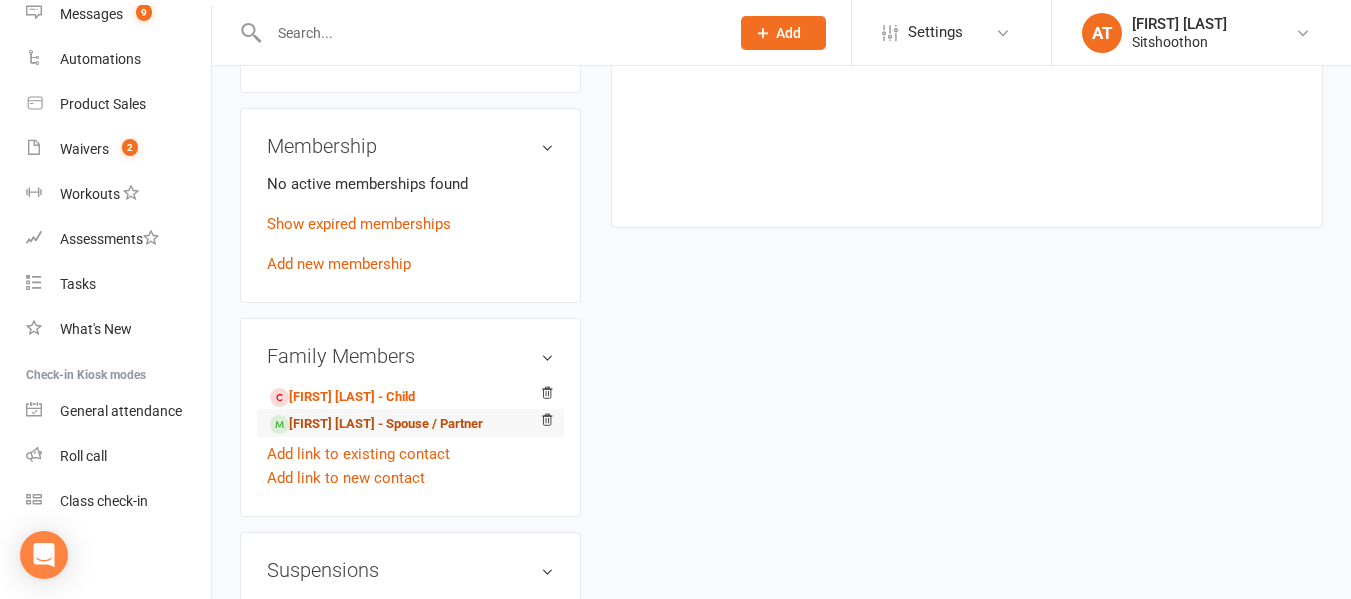 click on "[FIRST] [LAST] - Spouse / Partner" at bounding box center [376, 424] 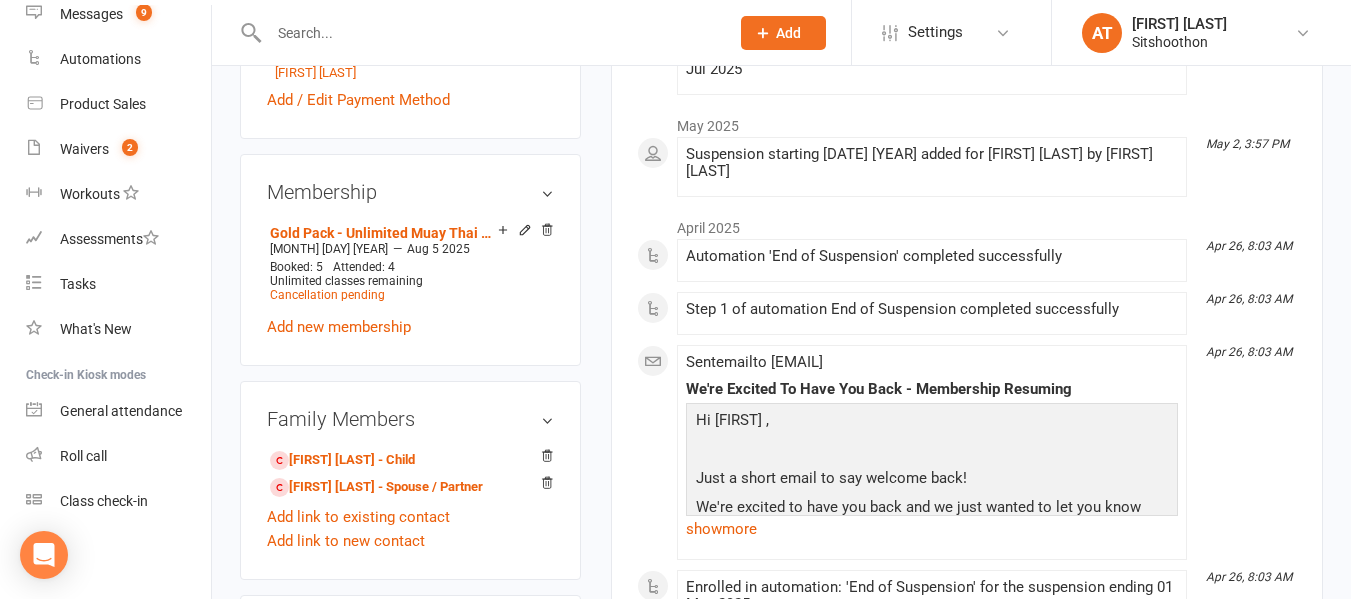 scroll, scrollTop: 856, scrollLeft: 0, axis: vertical 